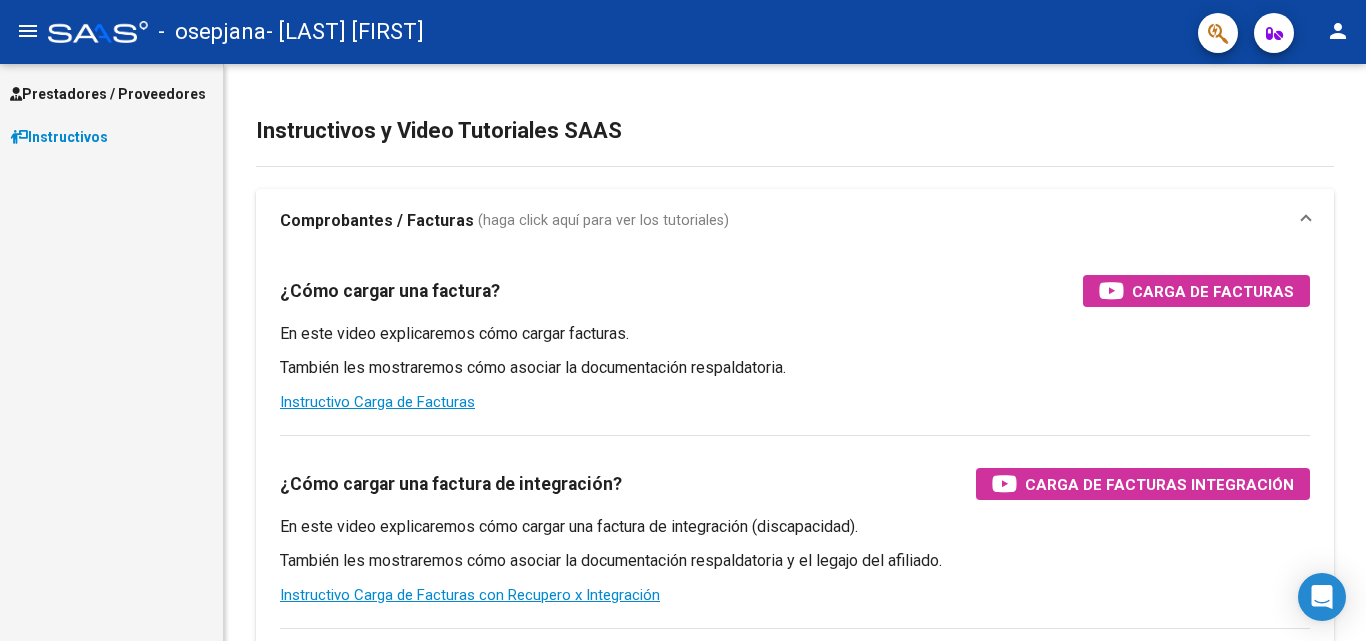 scroll, scrollTop: 0, scrollLeft: 0, axis: both 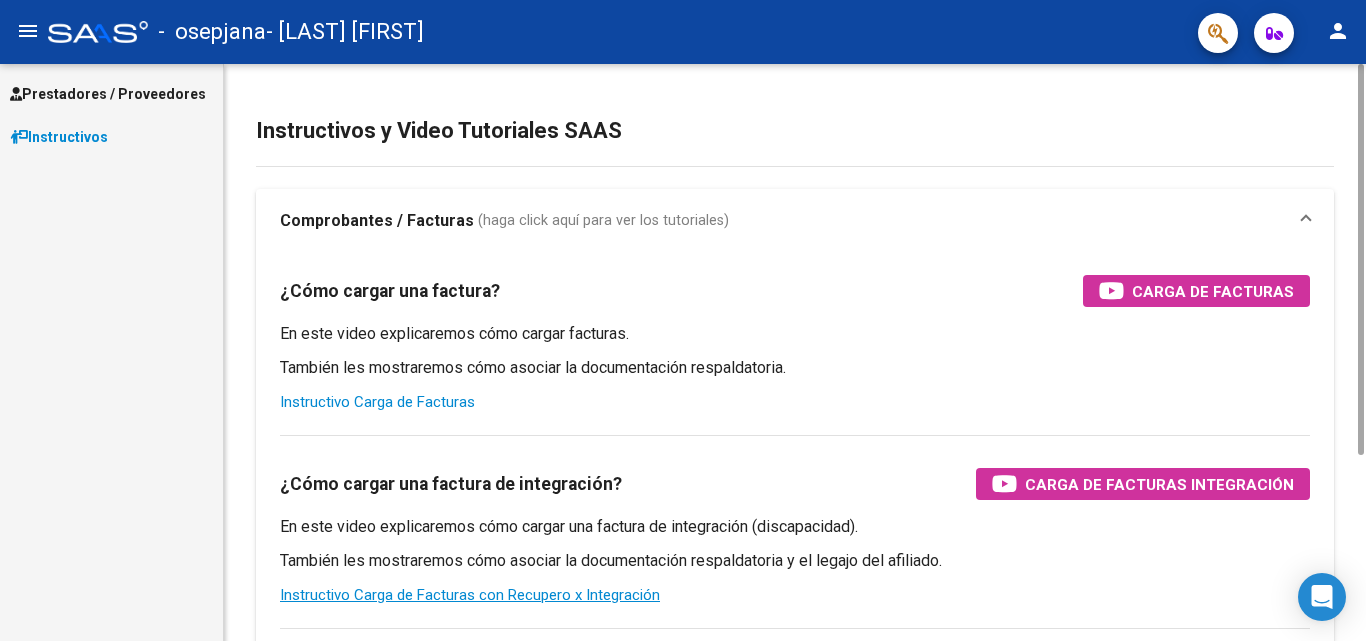 click on "Instructivo Carga de Facturas" at bounding box center (377, 402) 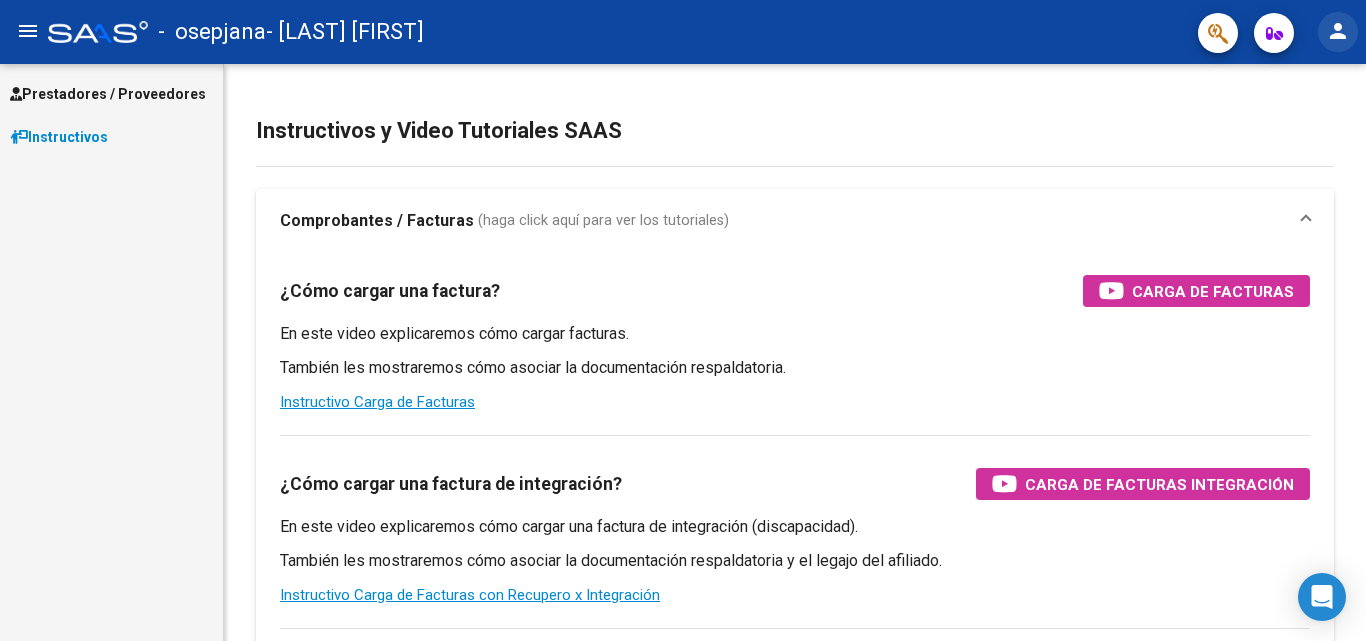 click on "person" 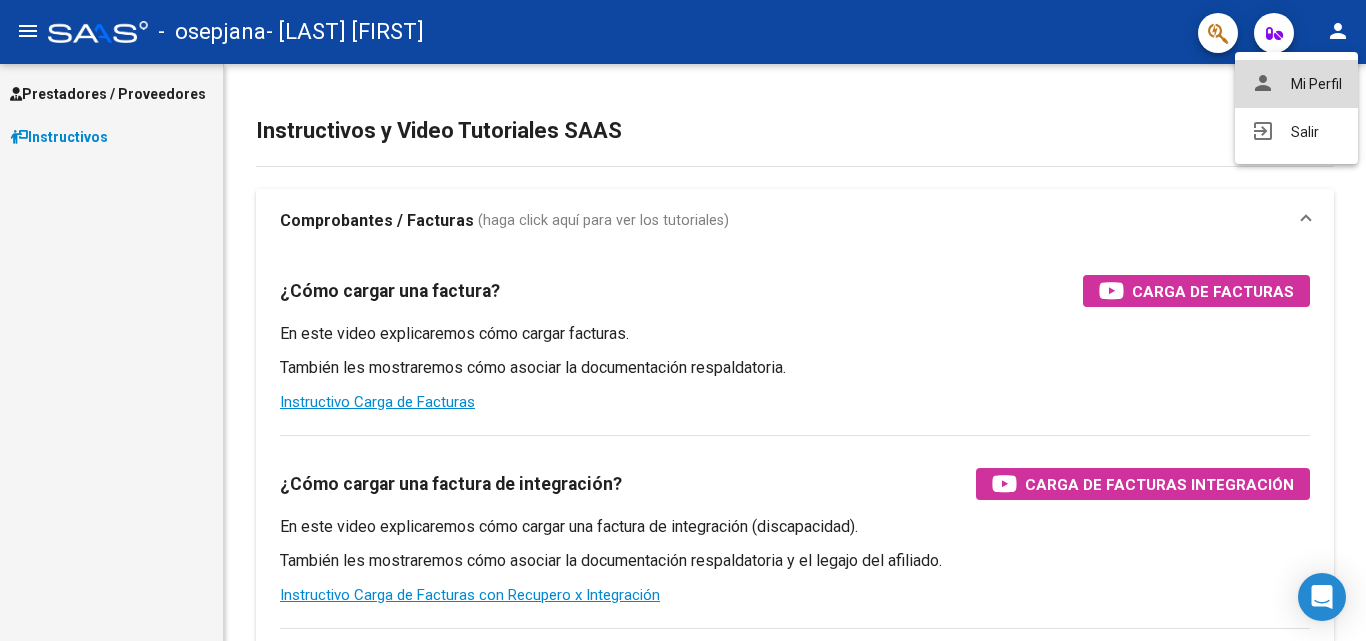 click on "person  Mi Perfil" at bounding box center (1296, 84) 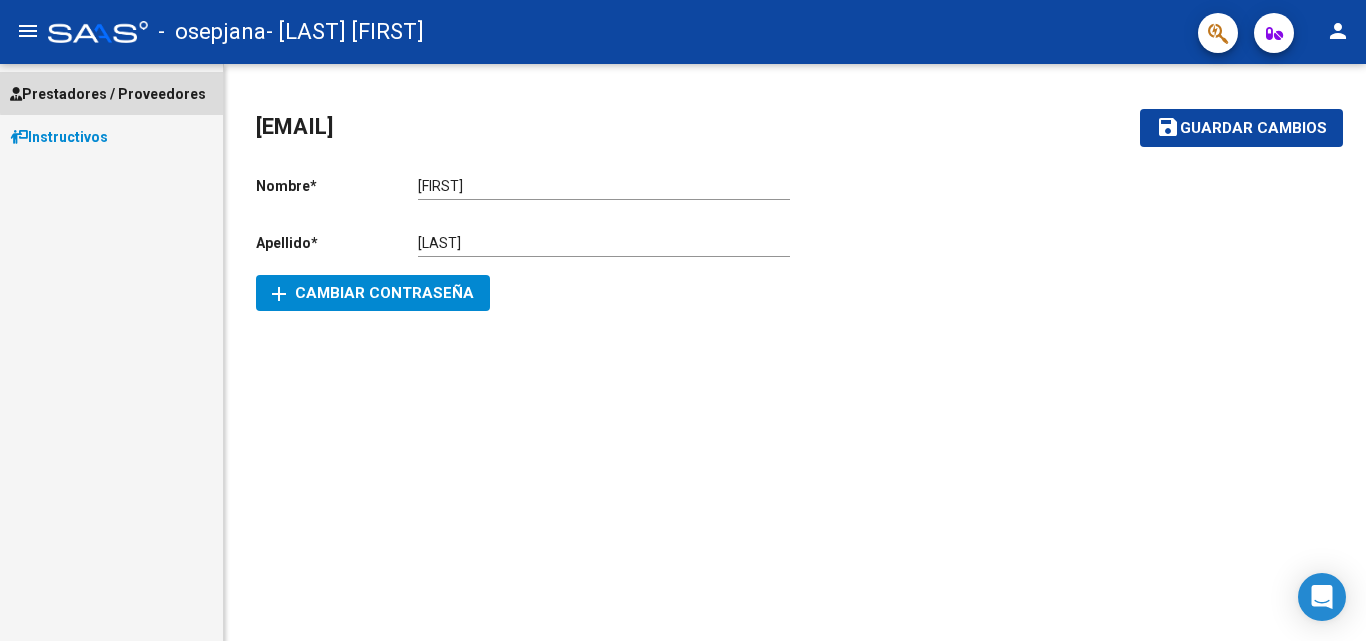 click on "Prestadores / Proveedores" at bounding box center (108, 94) 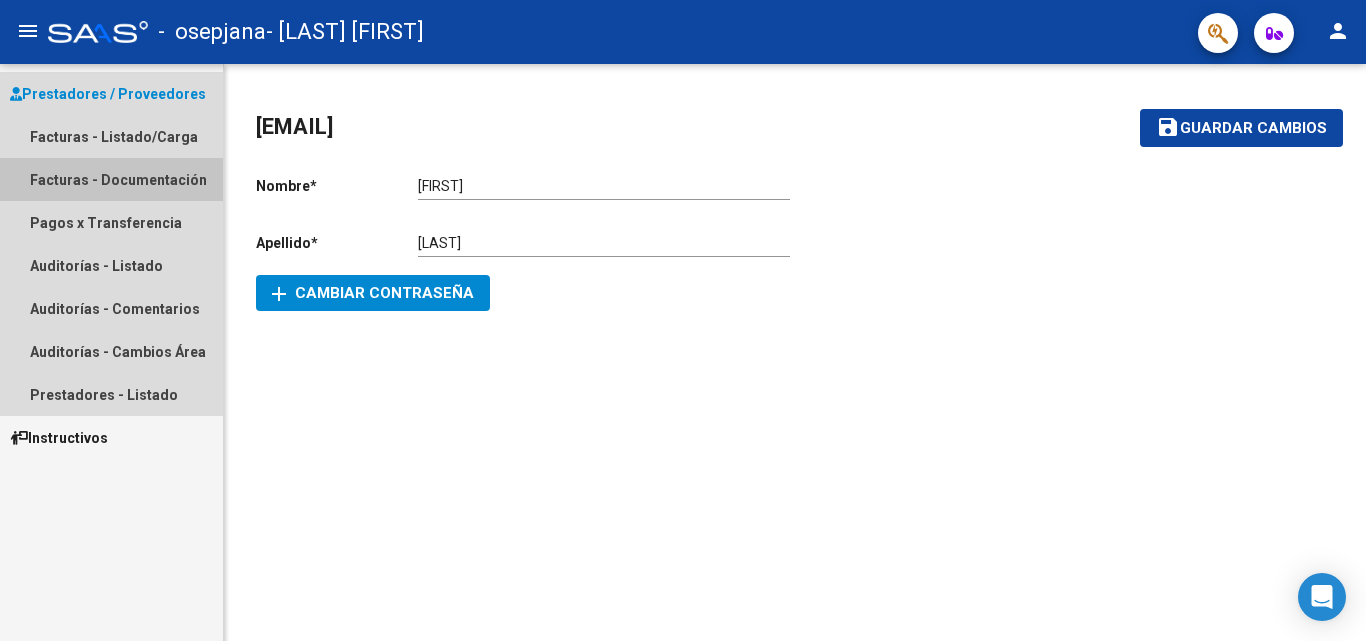 click on "Facturas - Documentación" at bounding box center (111, 179) 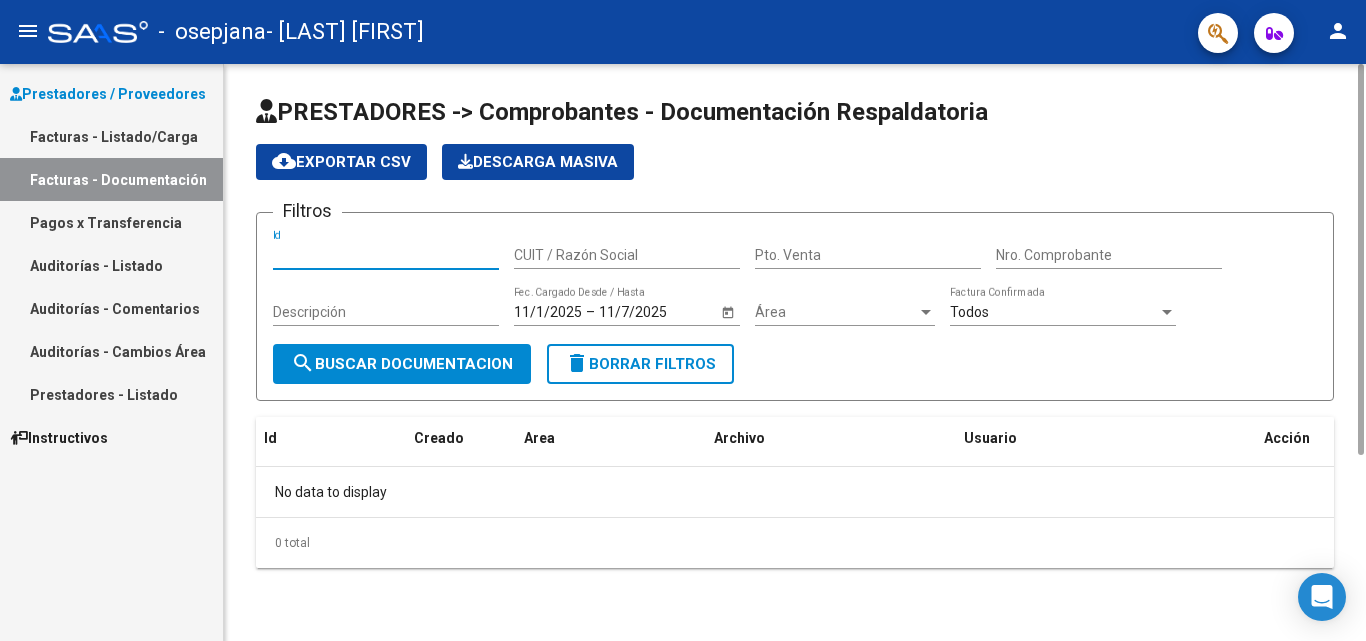 click on "Id" at bounding box center [386, 255] 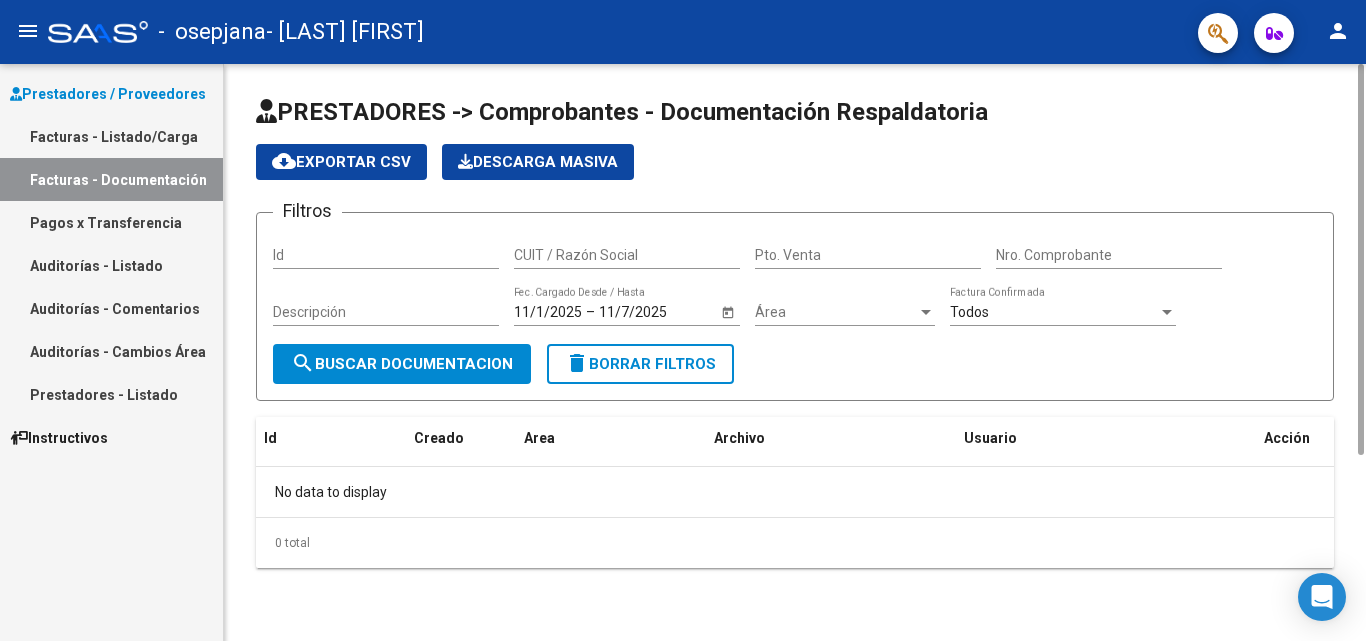 click on "PRESTADORES -> Comprobantes - Documentación Respaldatoria cloud_download  Exportar CSV   Descarga Masiva
Filtros Id CUIT / Razón Social Pto. Venta Nro. Comprobante Descripción [DATE] [DATE] – [DATE] Fec. Cargado Desde / Hasta Área Área Todos  Factura Confirmada search  Buscar Documentacion  delete  Borrar Filtros  Id Creado Area Archivo Usuario Acción No data to display  0 total   1" 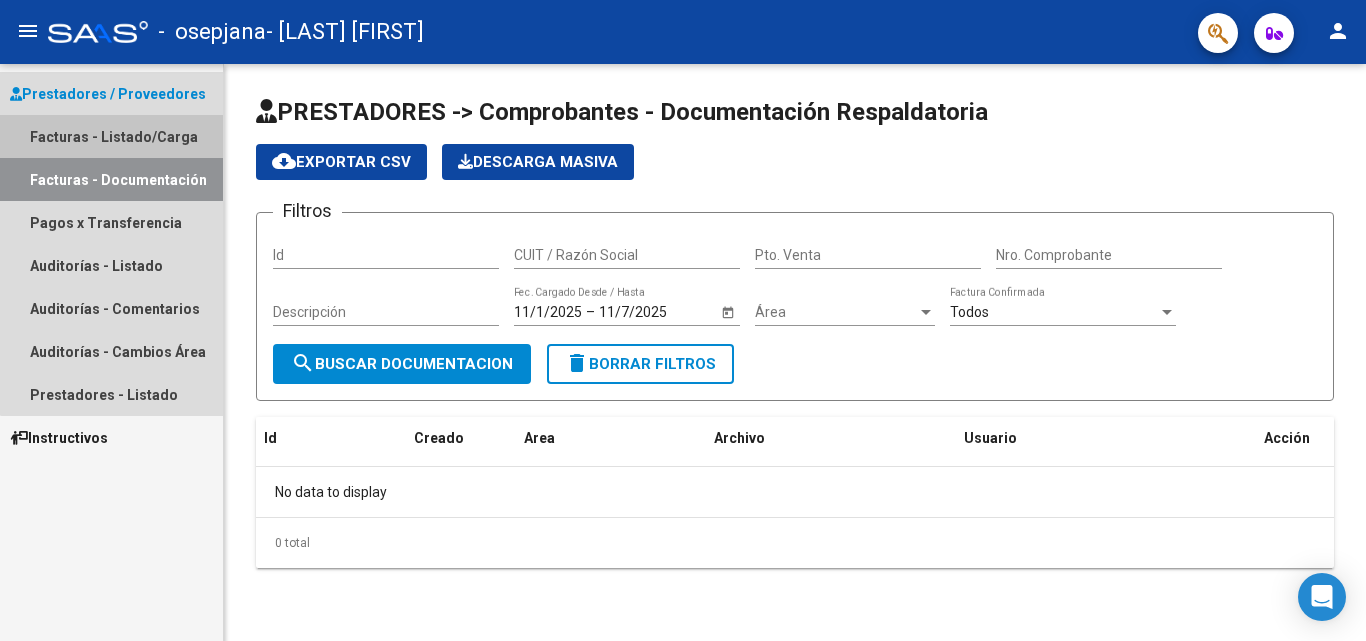 click on "Facturas - Listado/Carga" at bounding box center (111, 136) 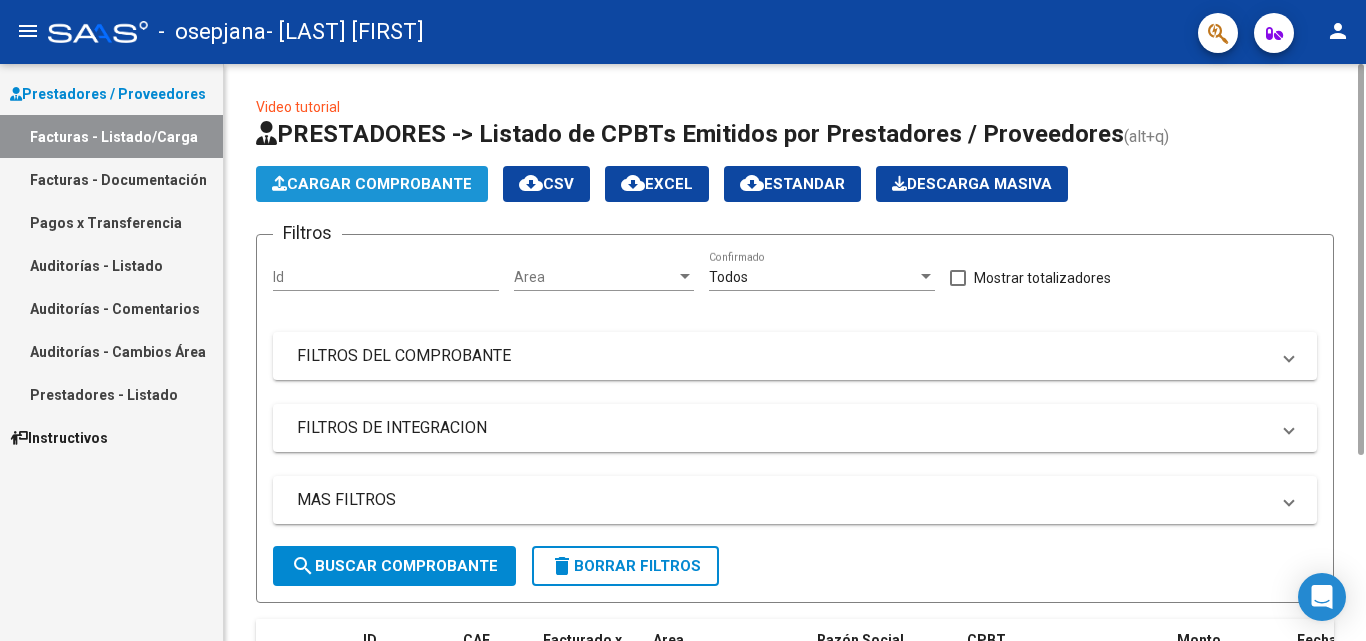 click on "Cargar Comprobante" 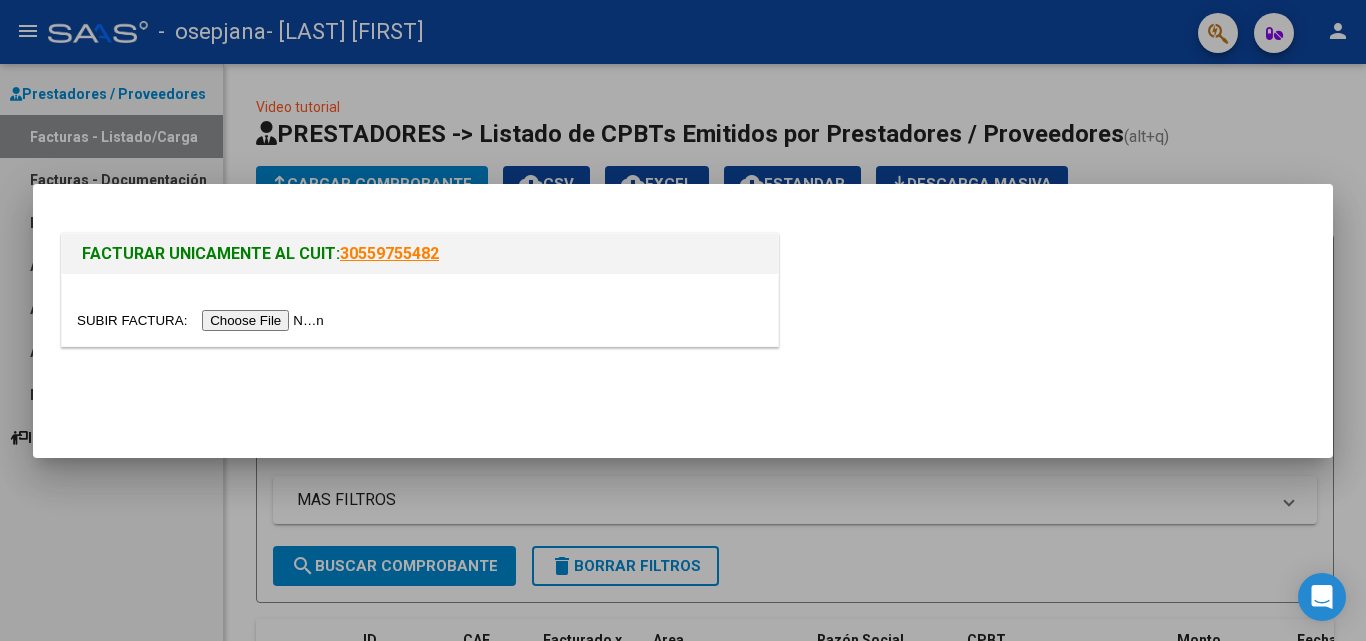 click at bounding box center [203, 320] 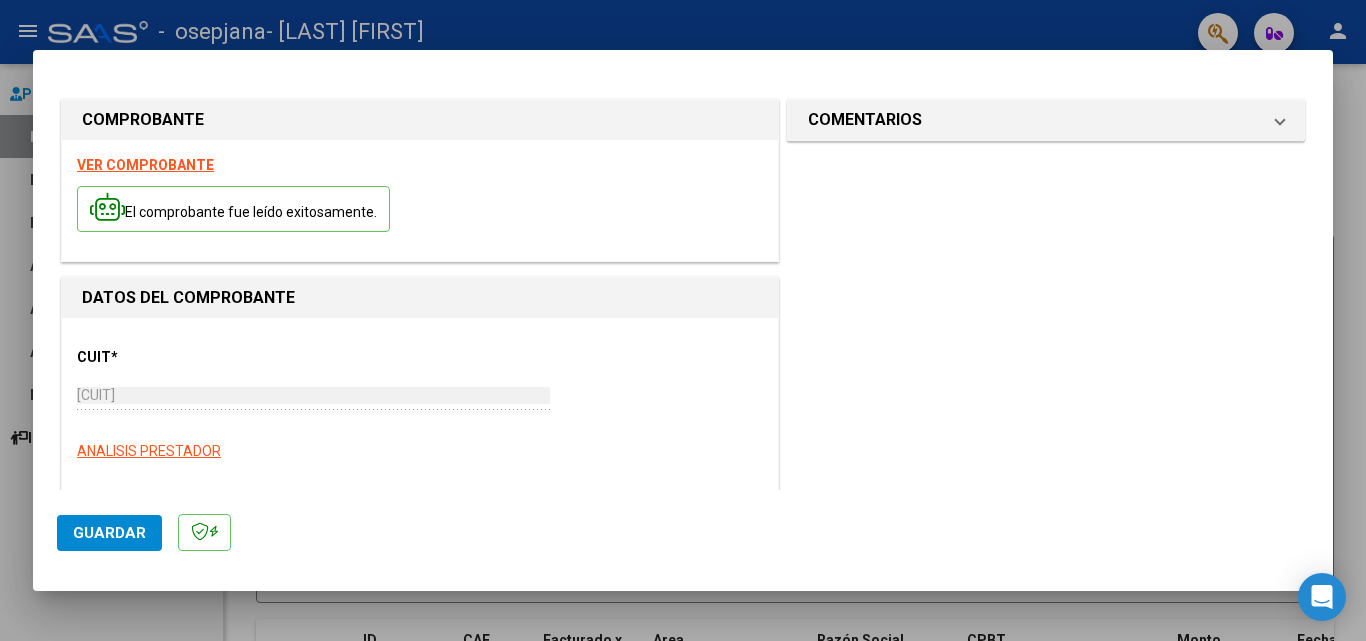 click on "Guardar" 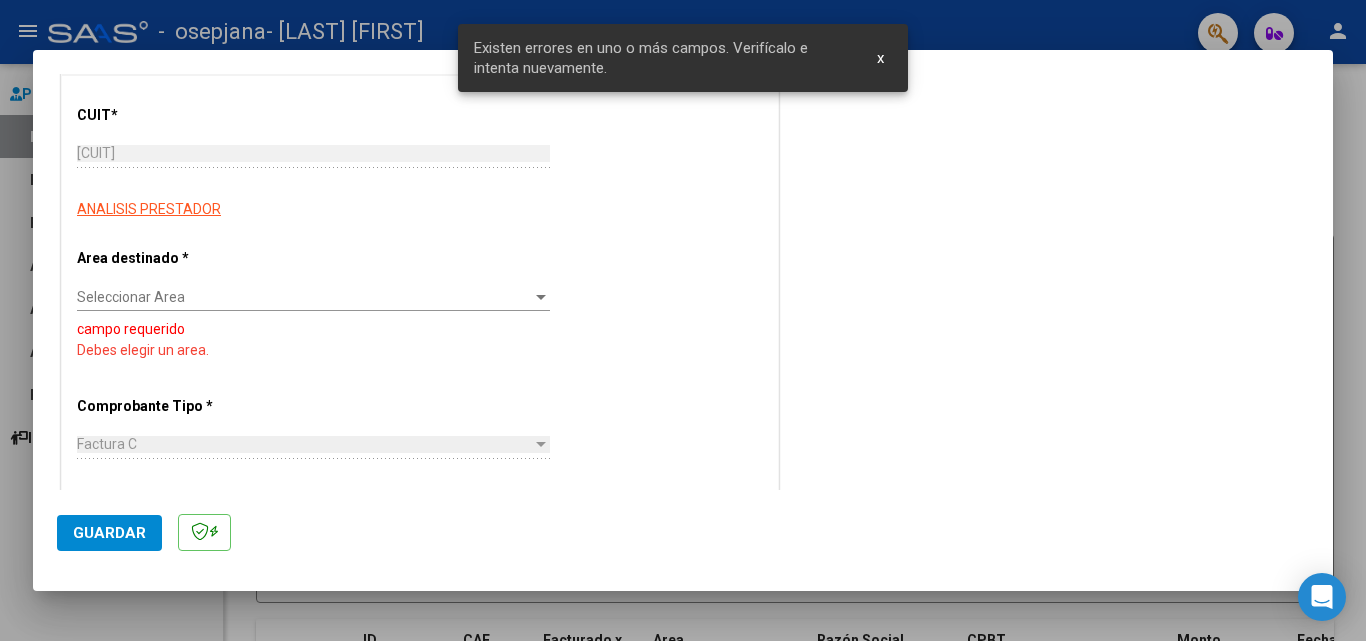 scroll, scrollTop: 248, scrollLeft: 0, axis: vertical 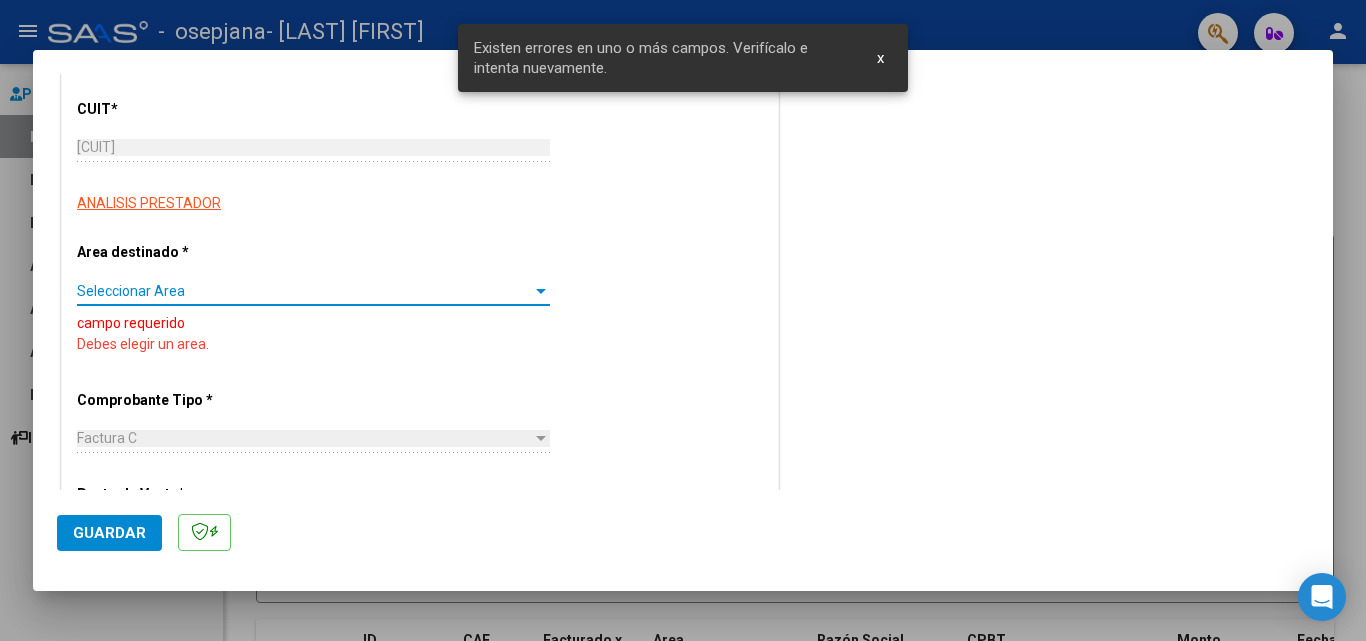 click on "Seleccionar Area" at bounding box center [304, 291] 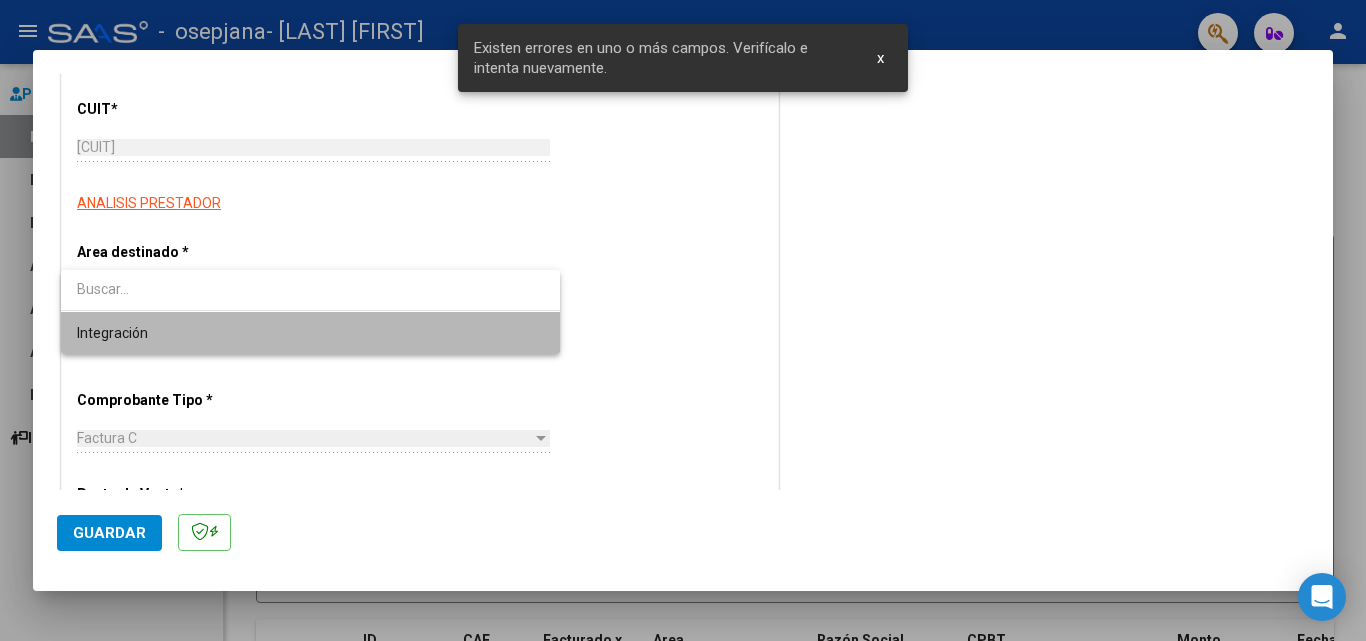click on "Integración" at bounding box center (310, 333) 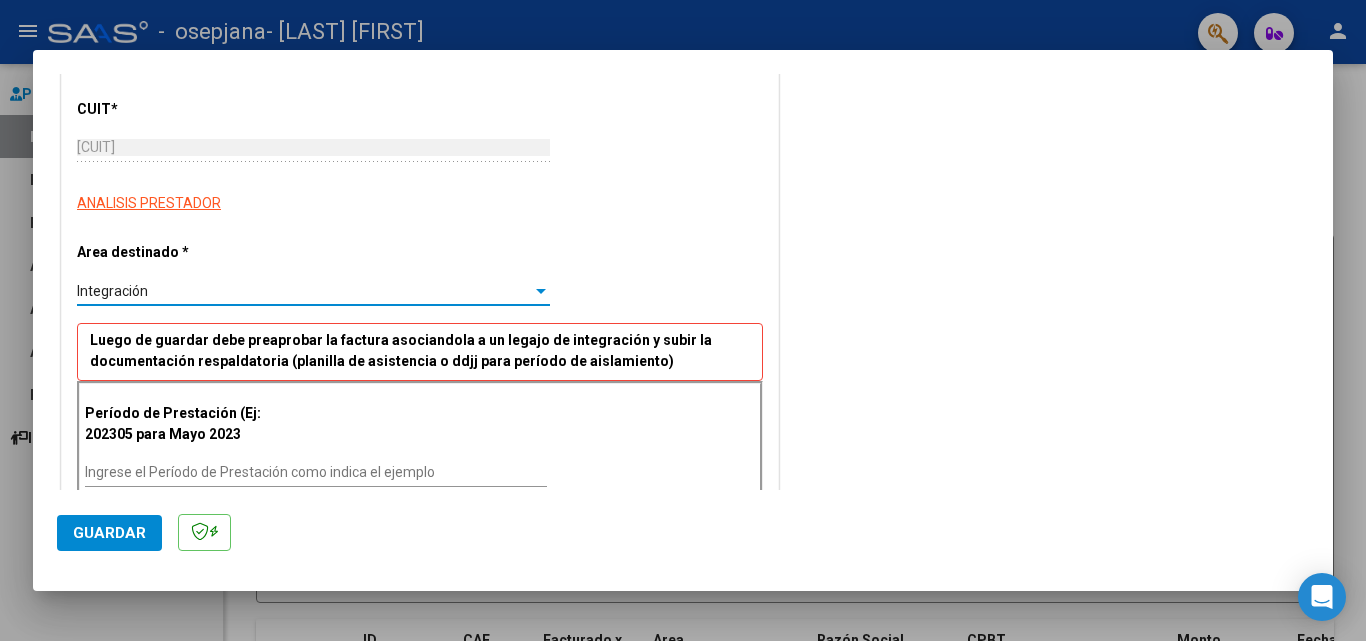 click on "Integración" at bounding box center [304, 291] 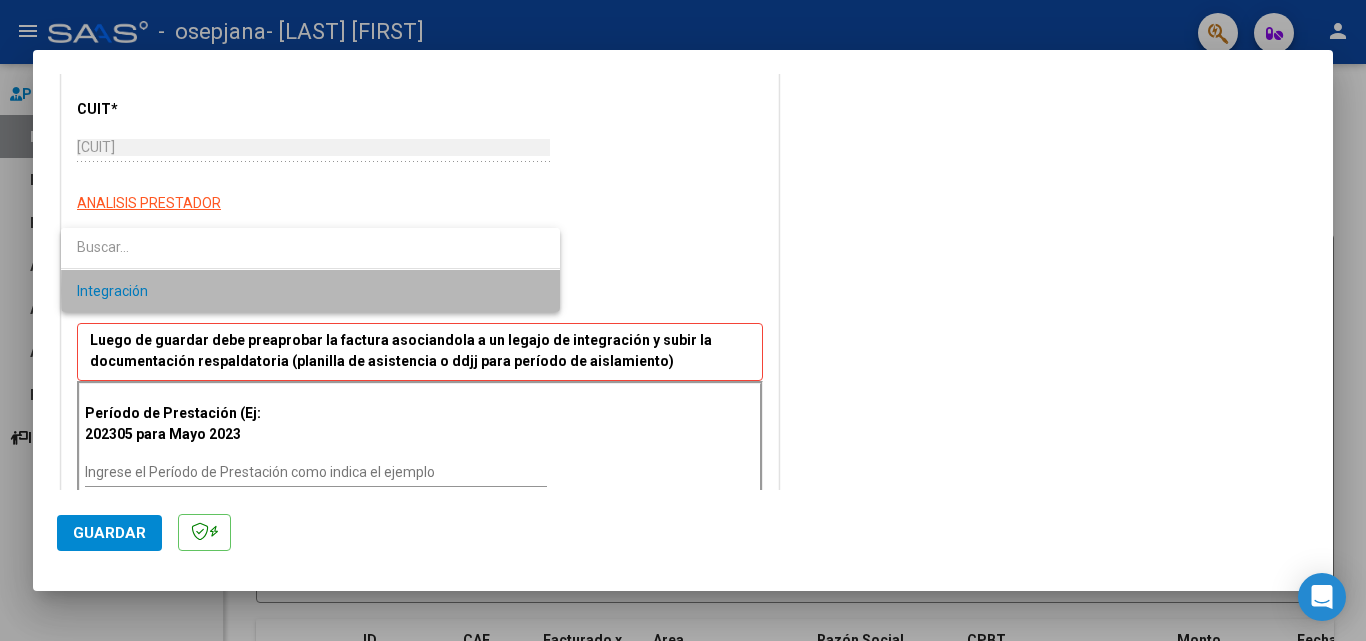 click on "Integración" at bounding box center (310, 291) 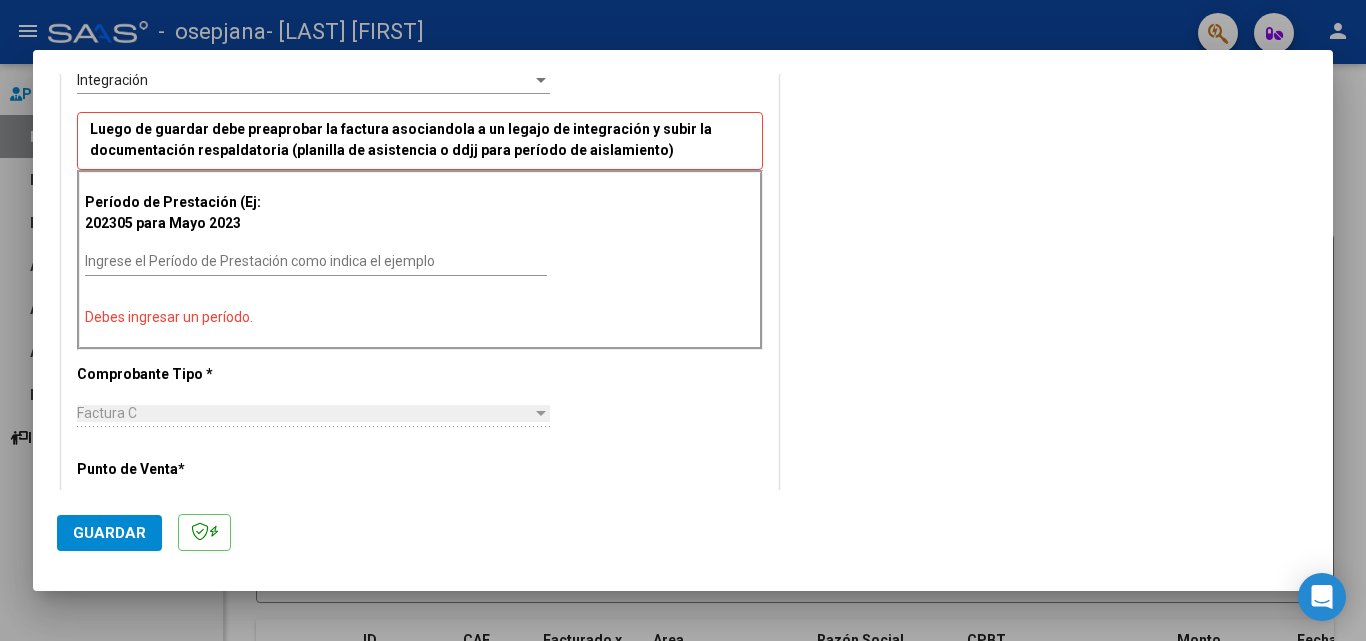 scroll, scrollTop: 464, scrollLeft: 0, axis: vertical 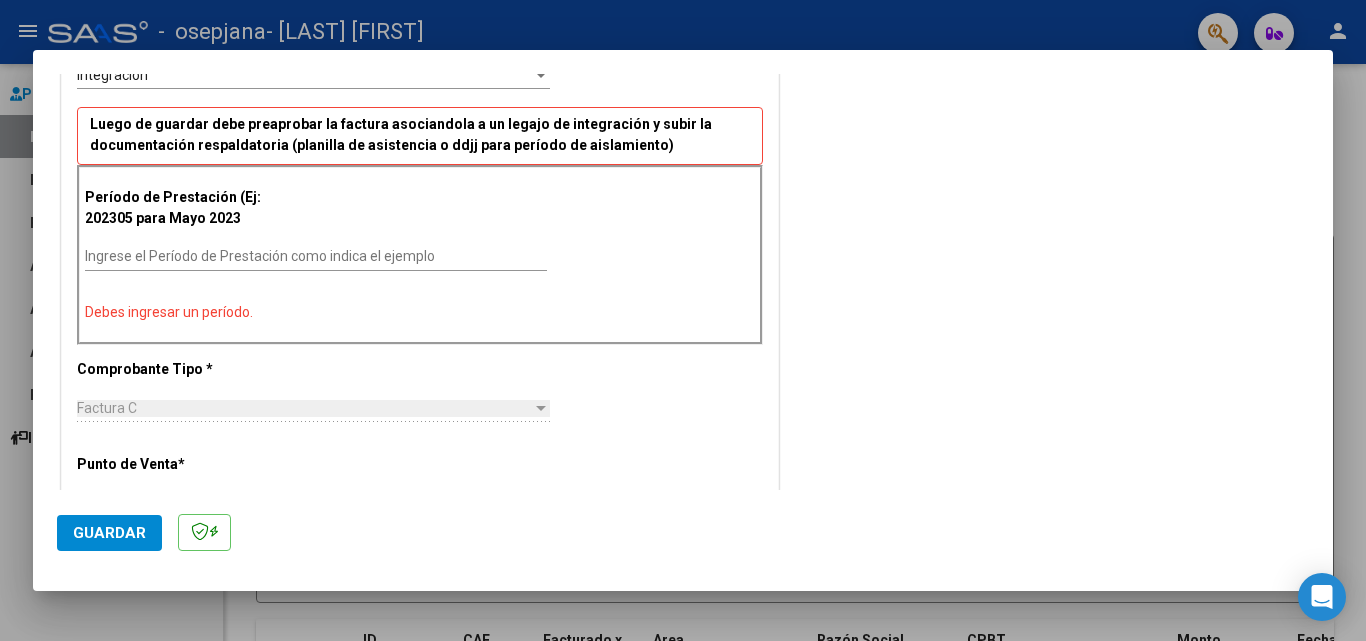 click on "Ingrese el Período de Prestación como indica el ejemplo" at bounding box center (316, 256) 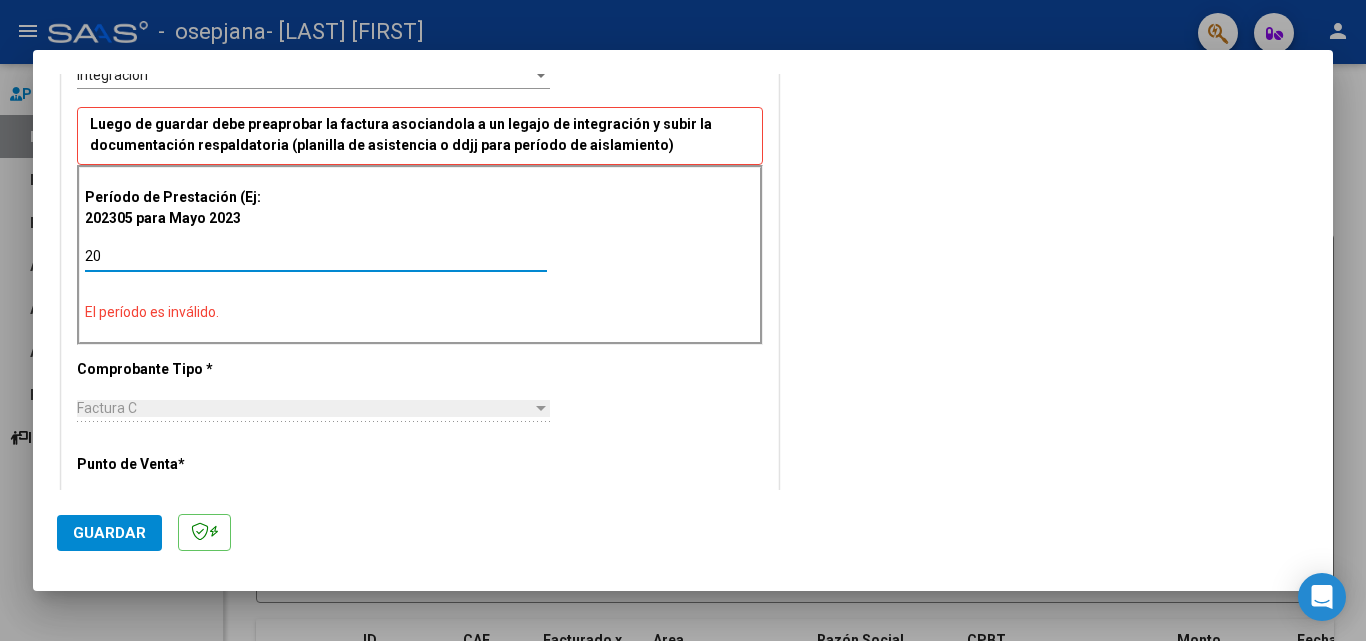 type on "2" 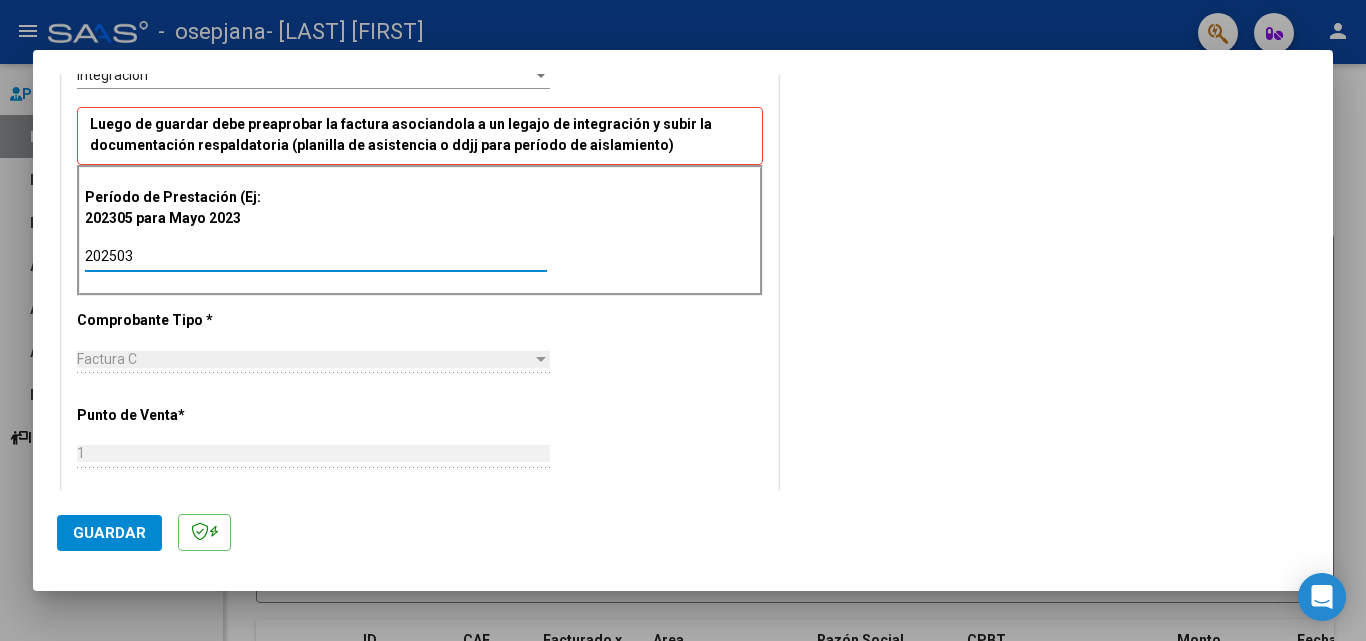 type on "202503" 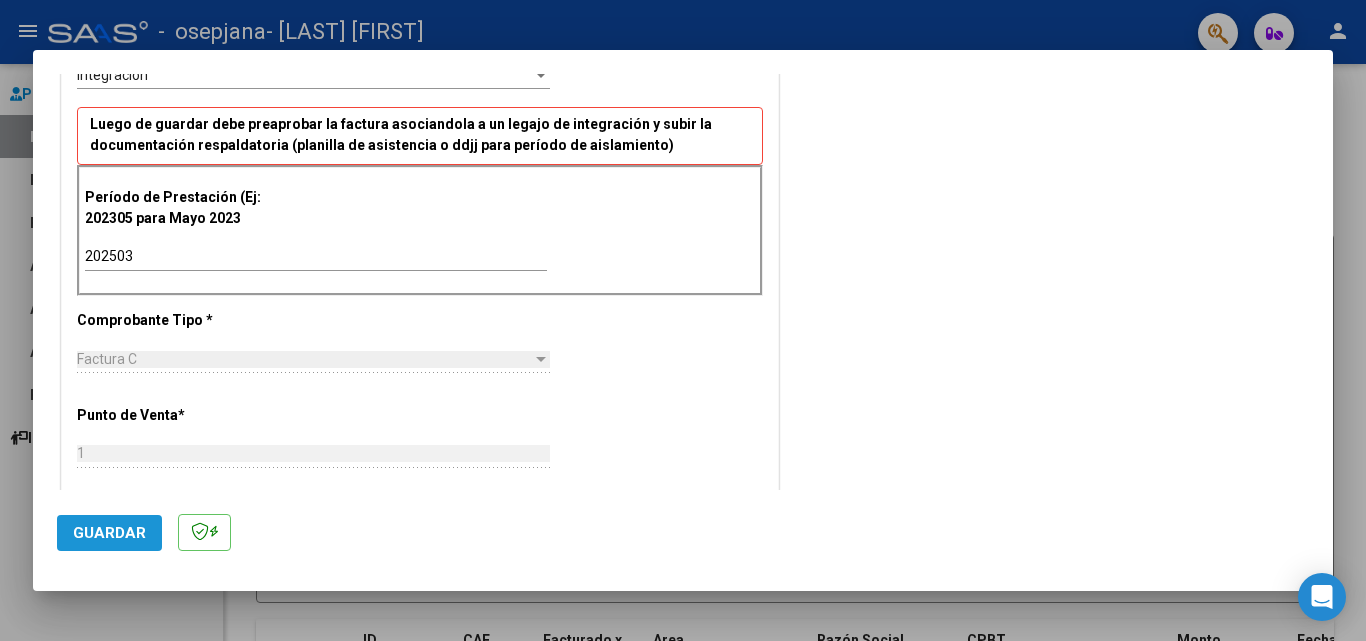 click on "Guardar" 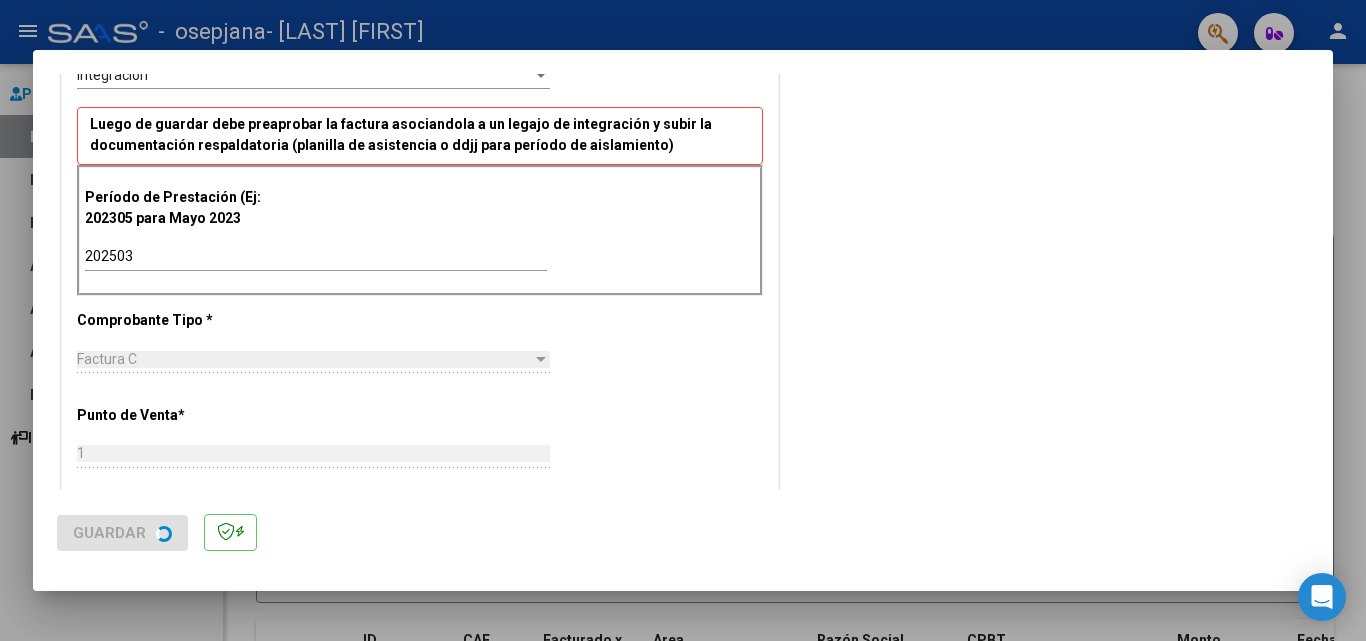 scroll, scrollTop: 0, scrollLeft: 0, axis: both 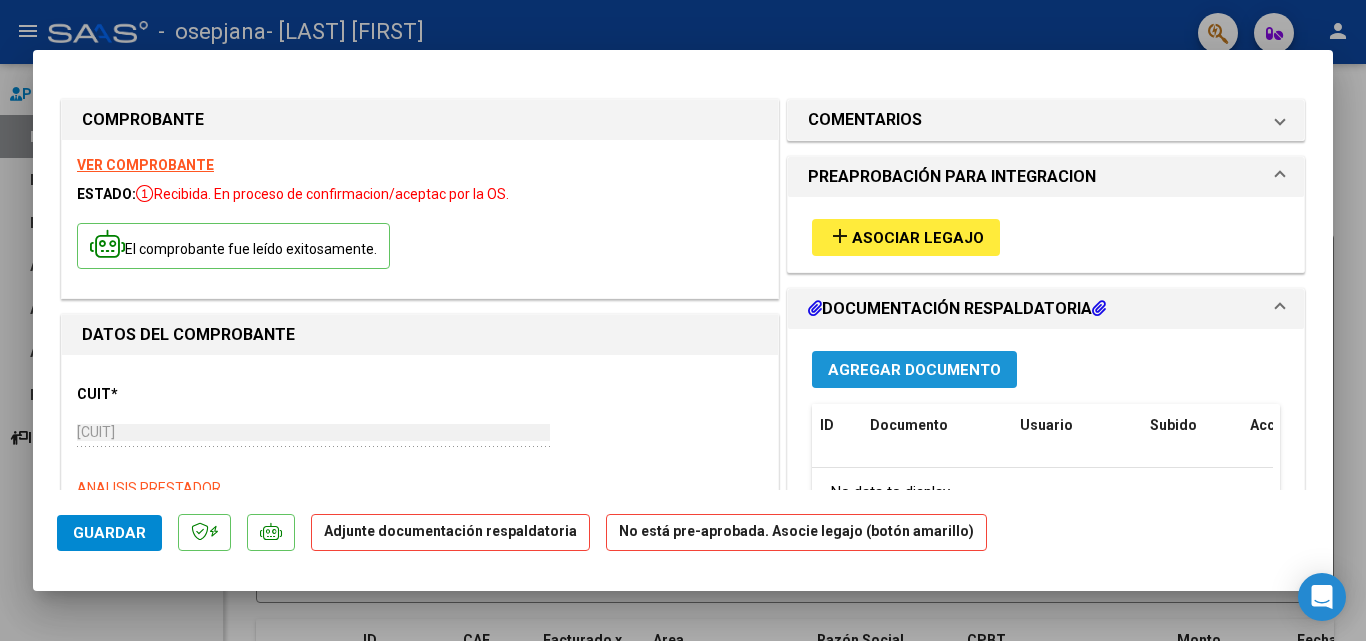 click on "Agregar Documento" at bounding box center (914, 370) 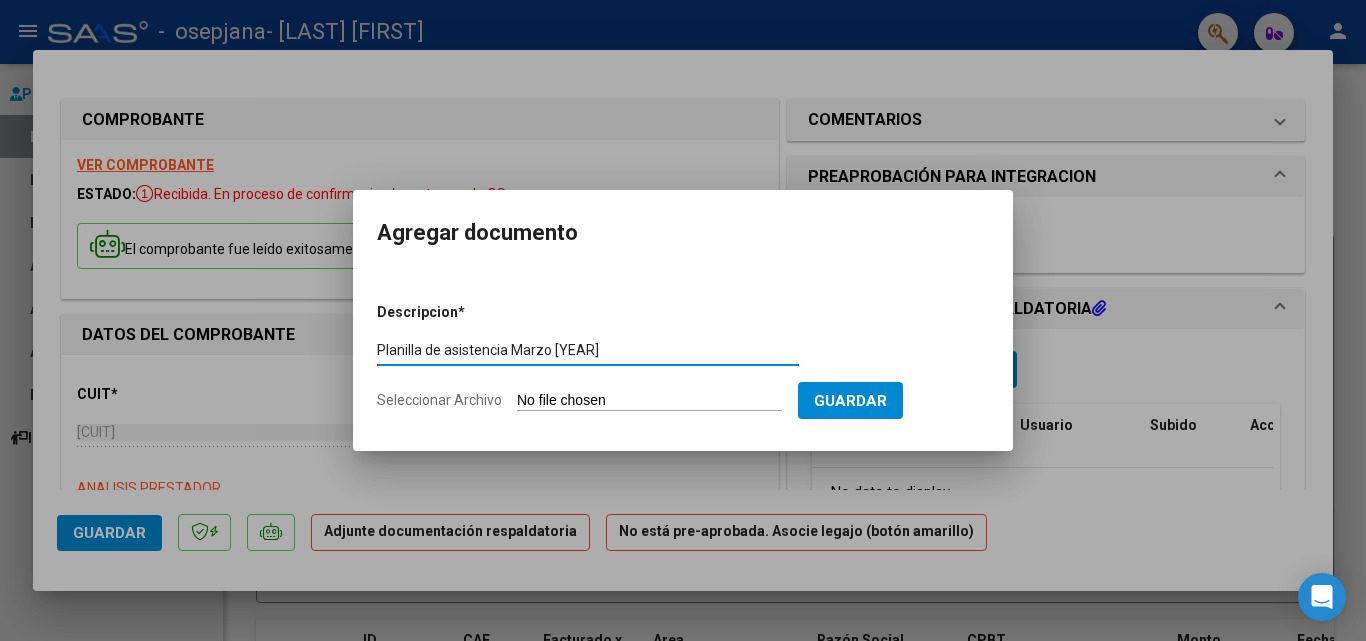 type on "Planilla de asistencia Marzo [YEAR]" 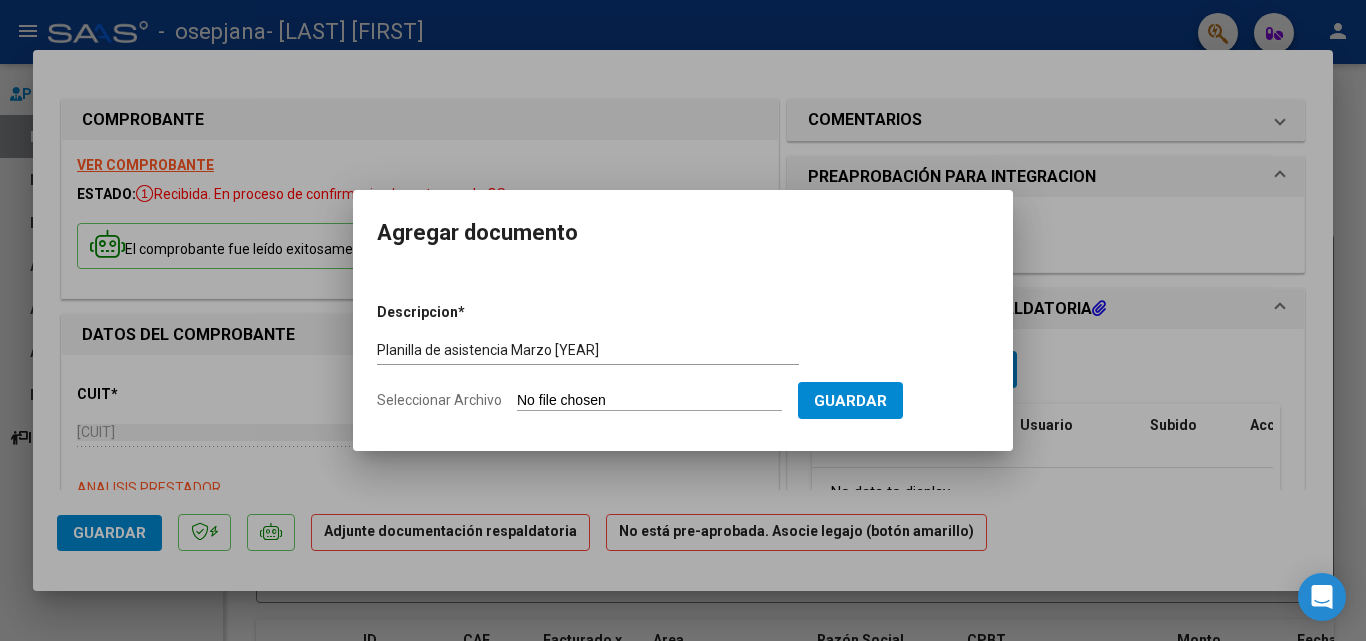 click on "Seleccionar Archivo" at bounding box center [649, 401] 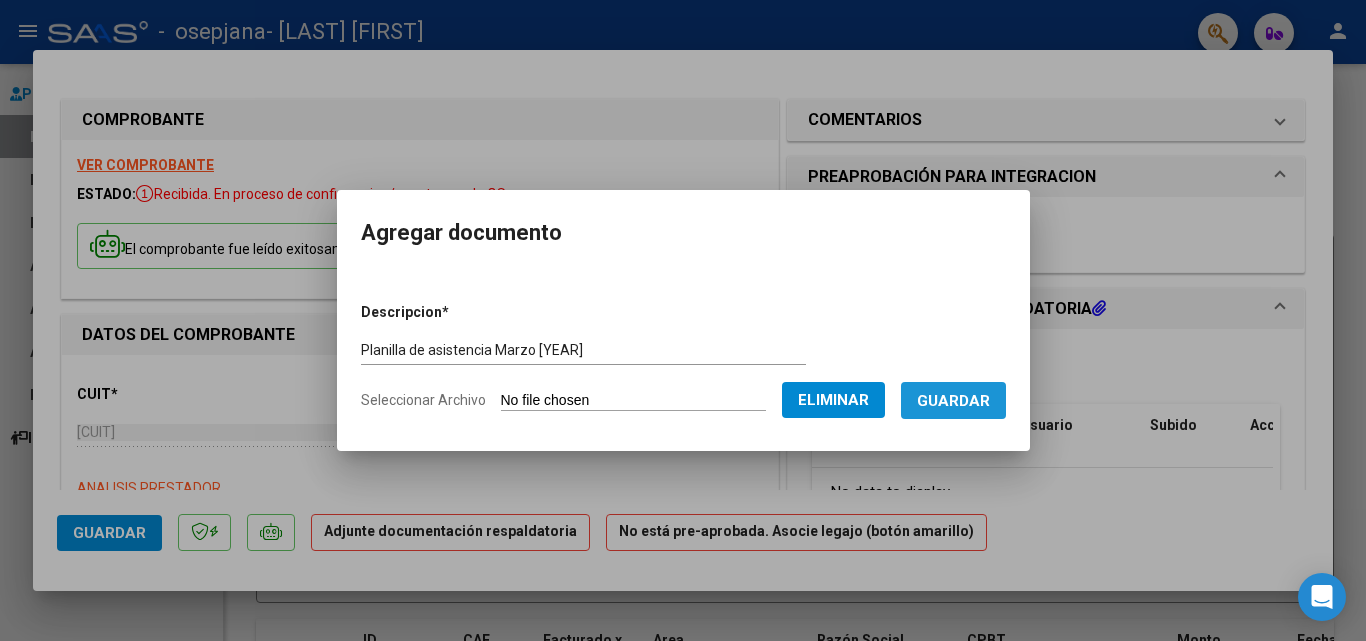 click on "Guardar" at bounding box center (953, 401) 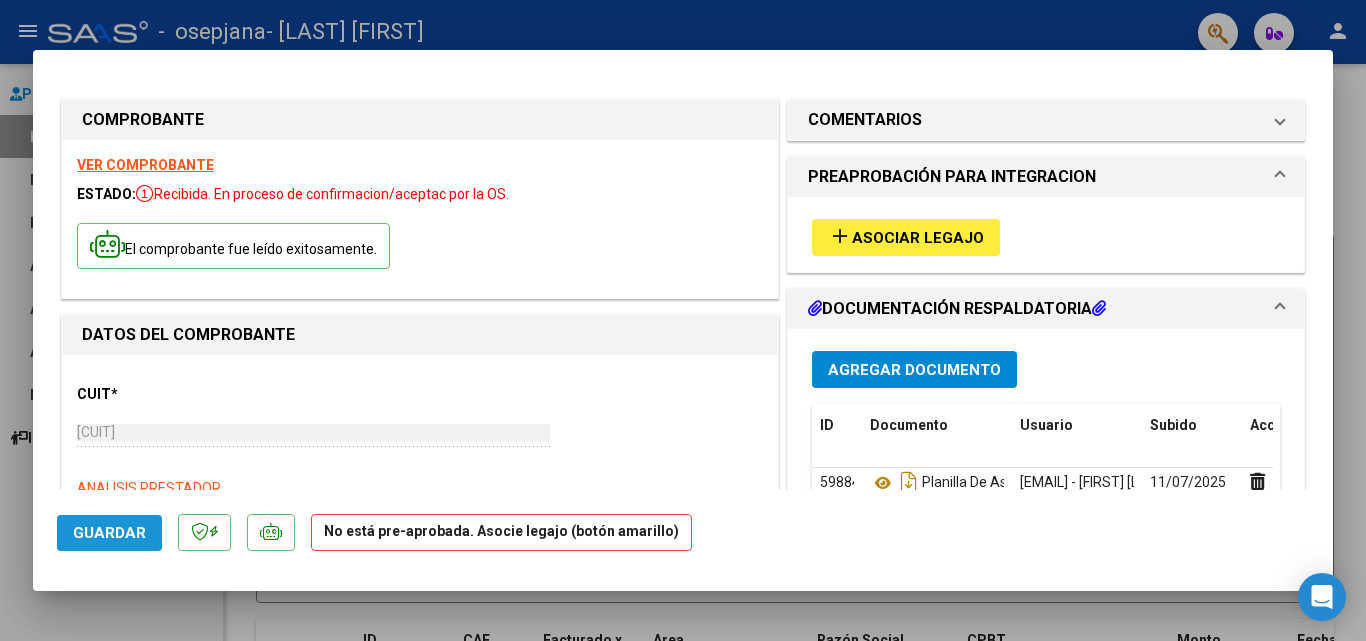 click on "Guardar" 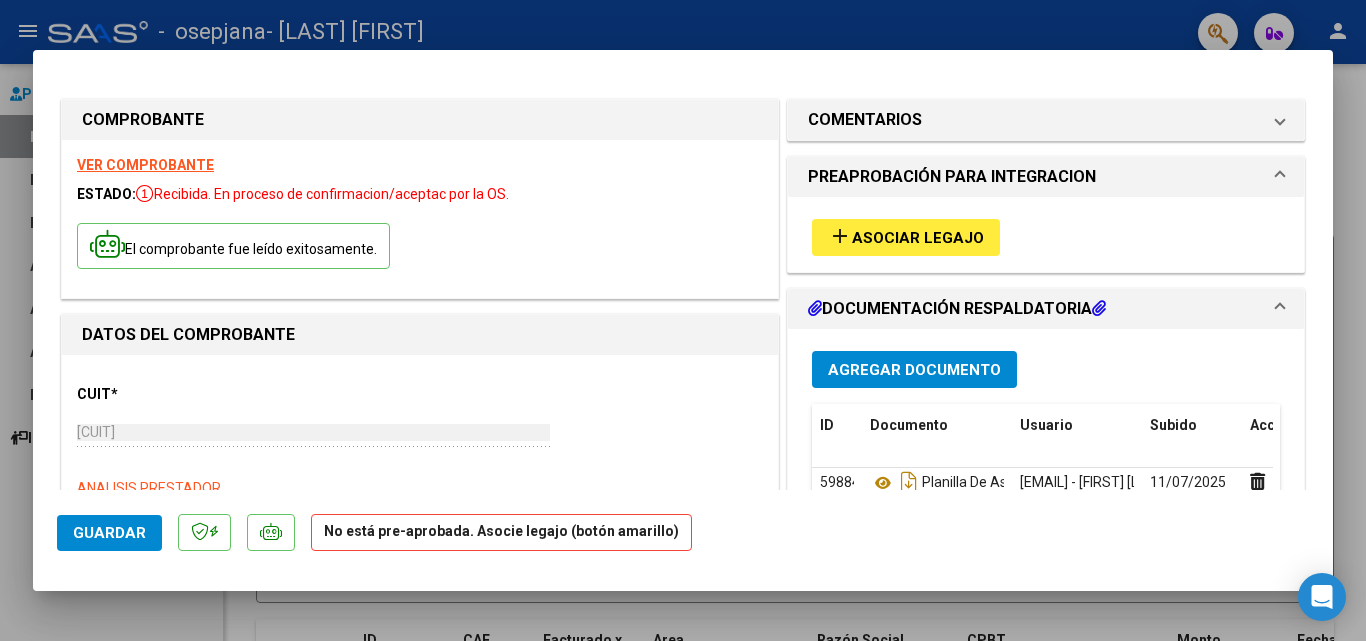 click on "add Asociar Legajo" at bounding box center [906, 237] 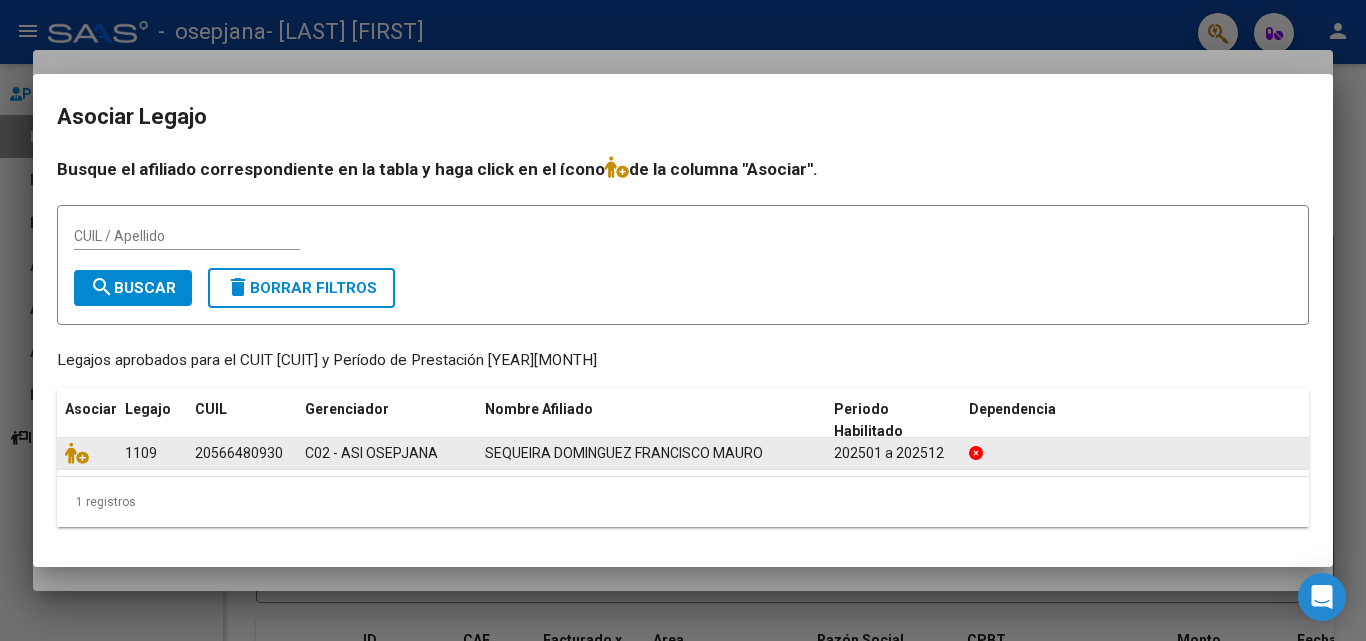 click on "SEQUEIRA DOMINGUEZ FRANCISCO MAURO" 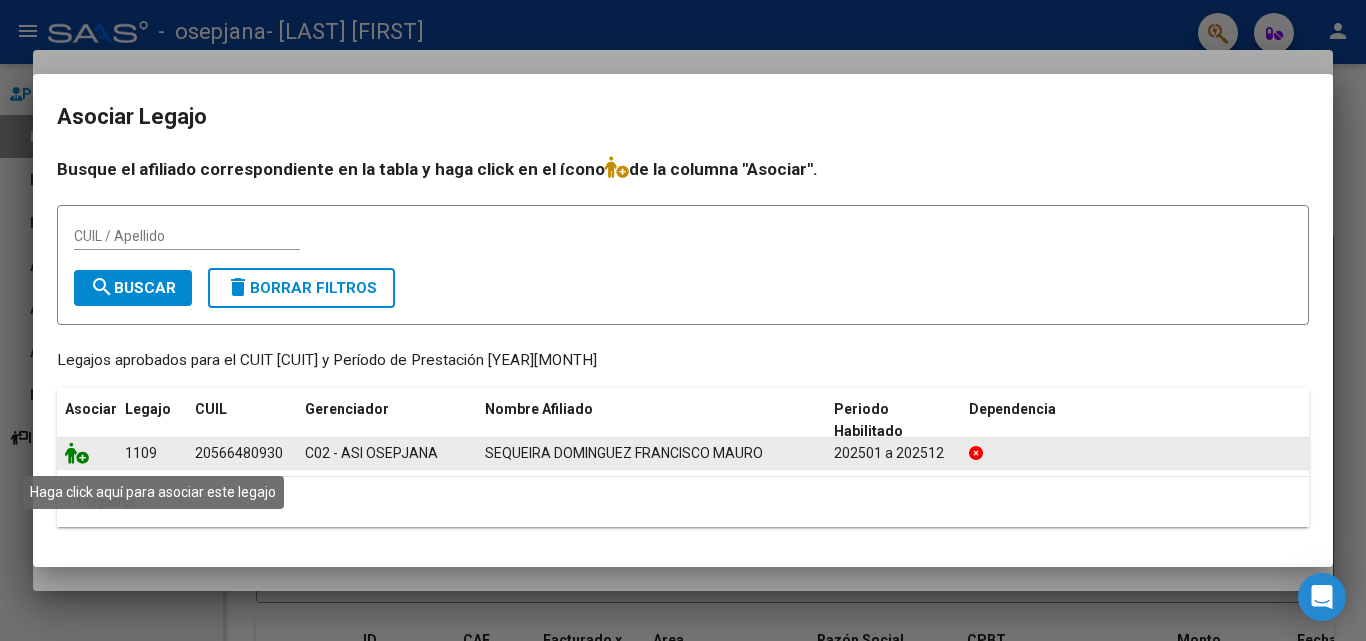click 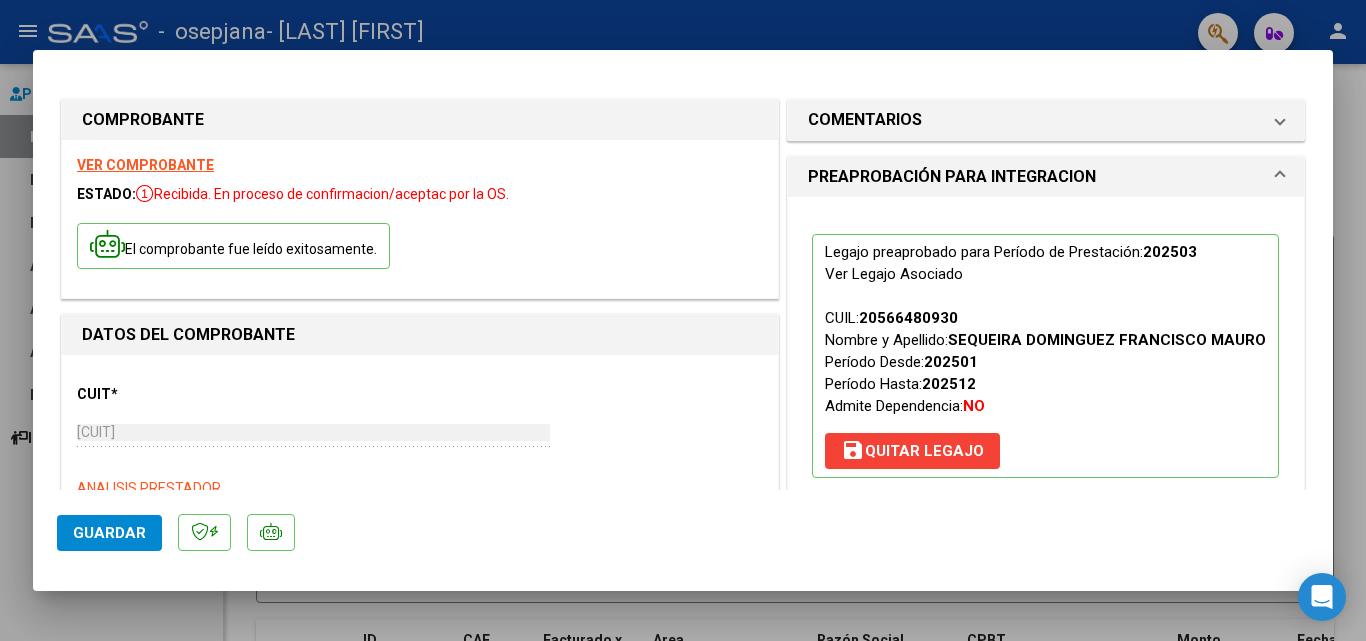click on "Guardar" 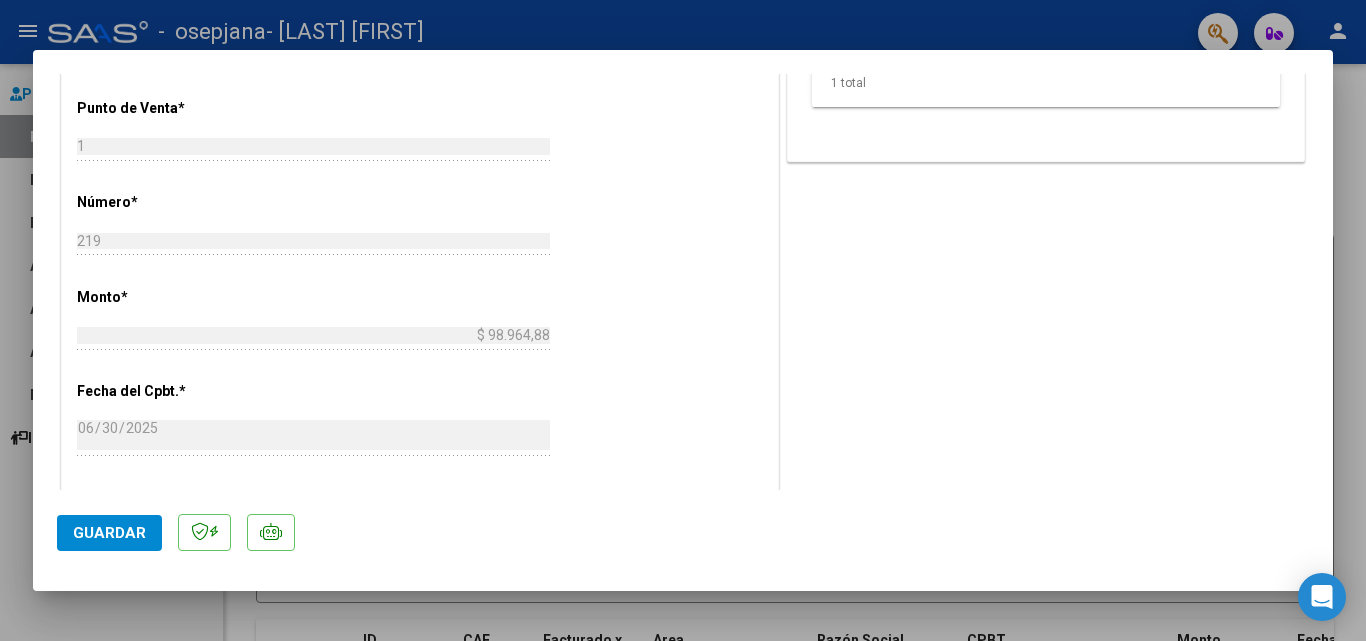 scroll, scrollTop: 865, scrollLeft: 0, axis: vertical 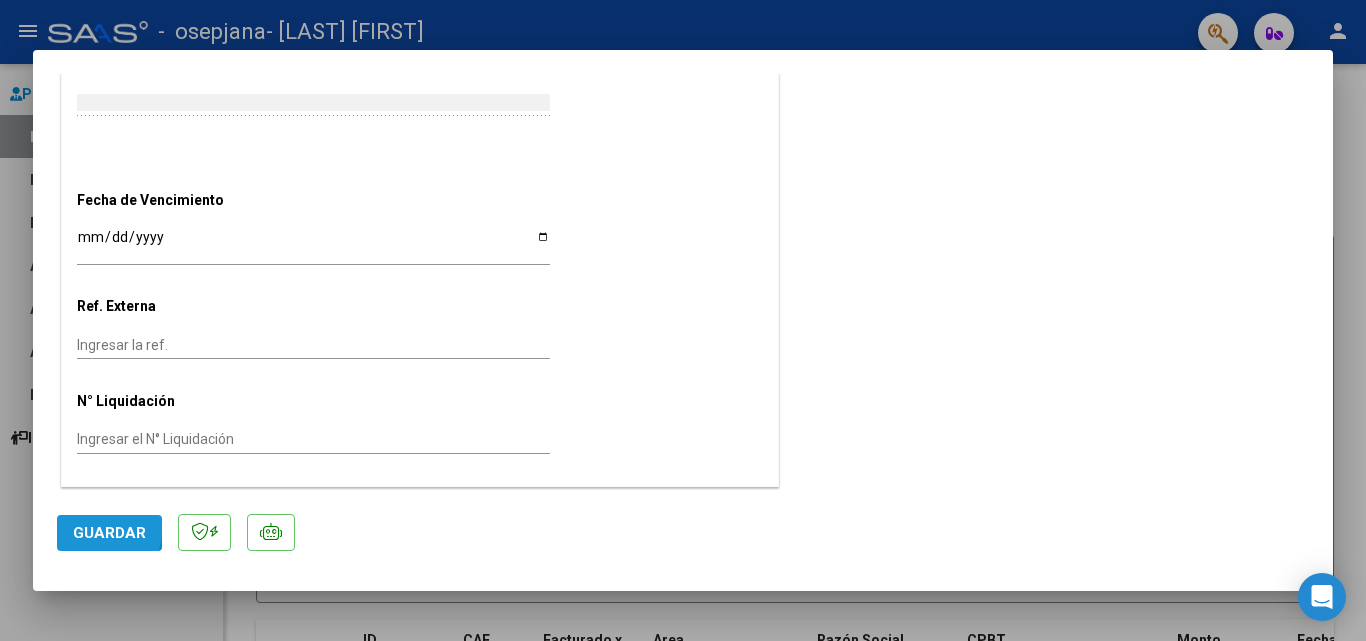 click on "Guardar" 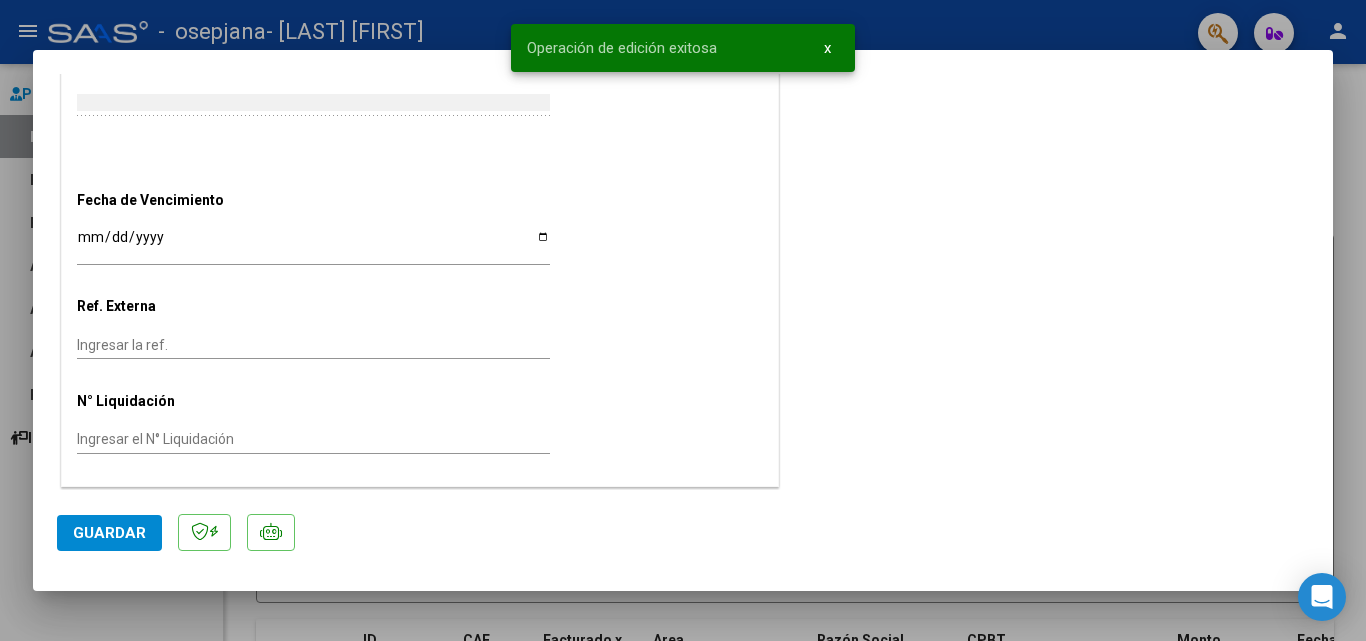 click at bounding box center (683, 320) 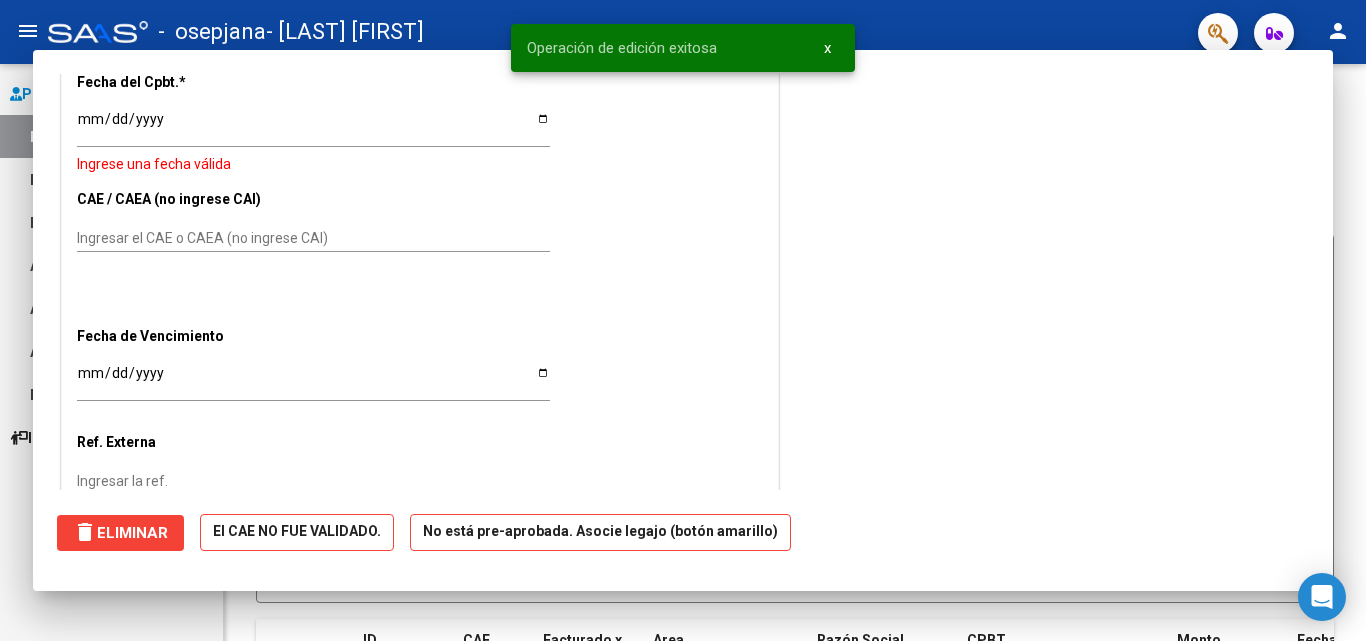 scroll, scrollTop: 0, scrollLeft: 0, axis: both 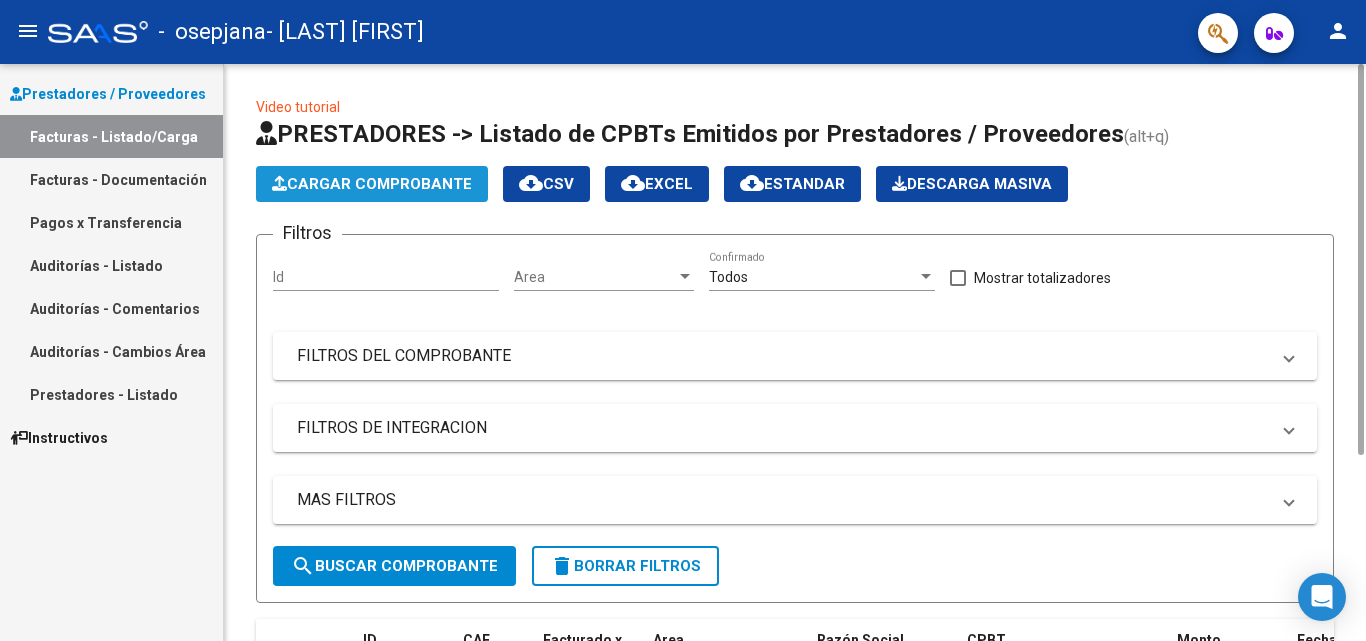 click on "Cargar Comprobante" 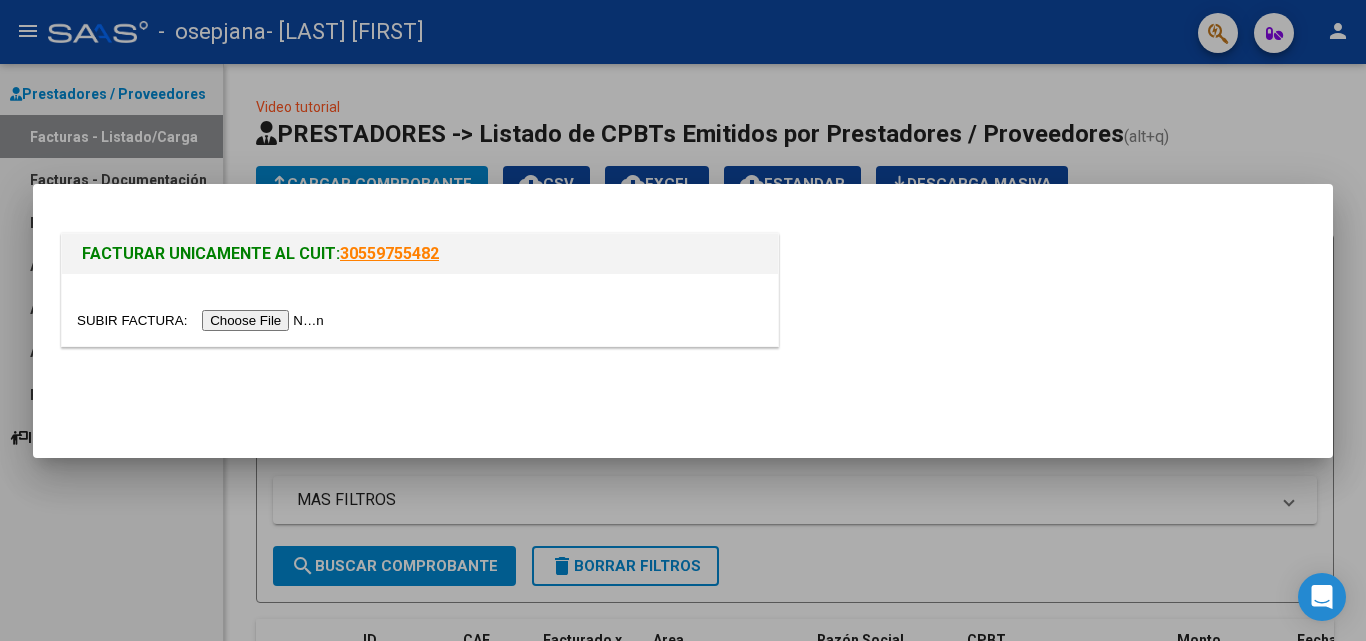 click at bounding box center (203, 320) 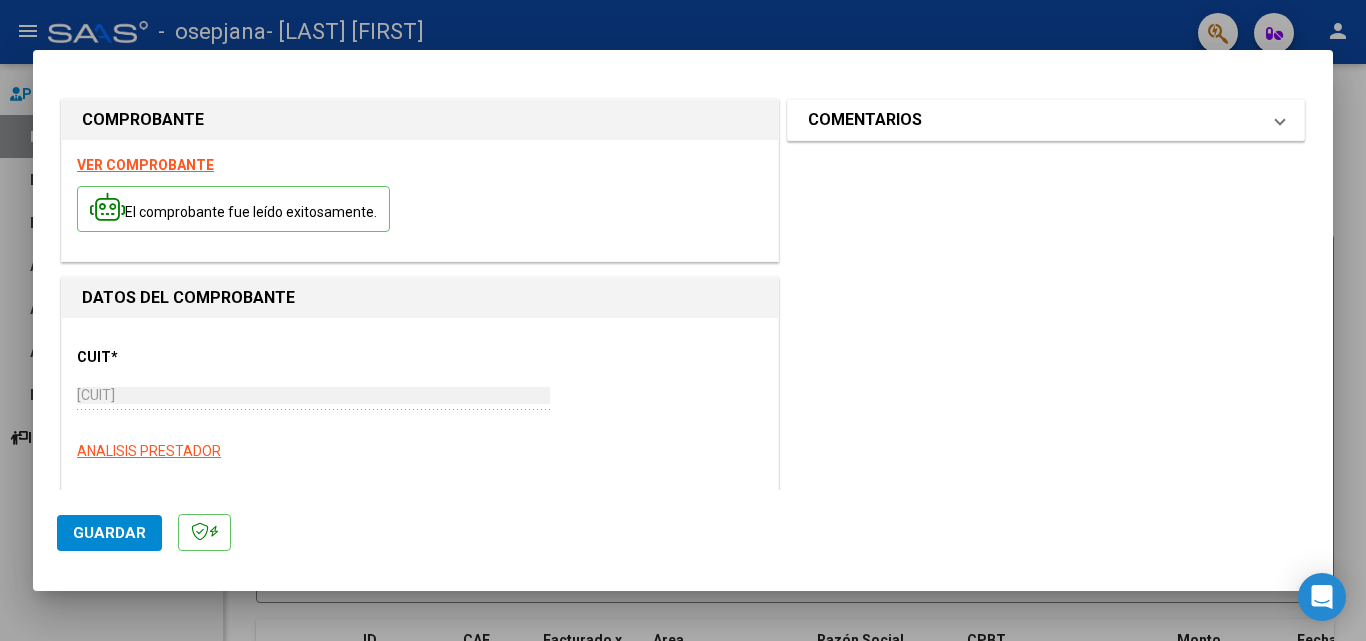 click on "COMENTARIOS" at bounding box center [1046, 120] 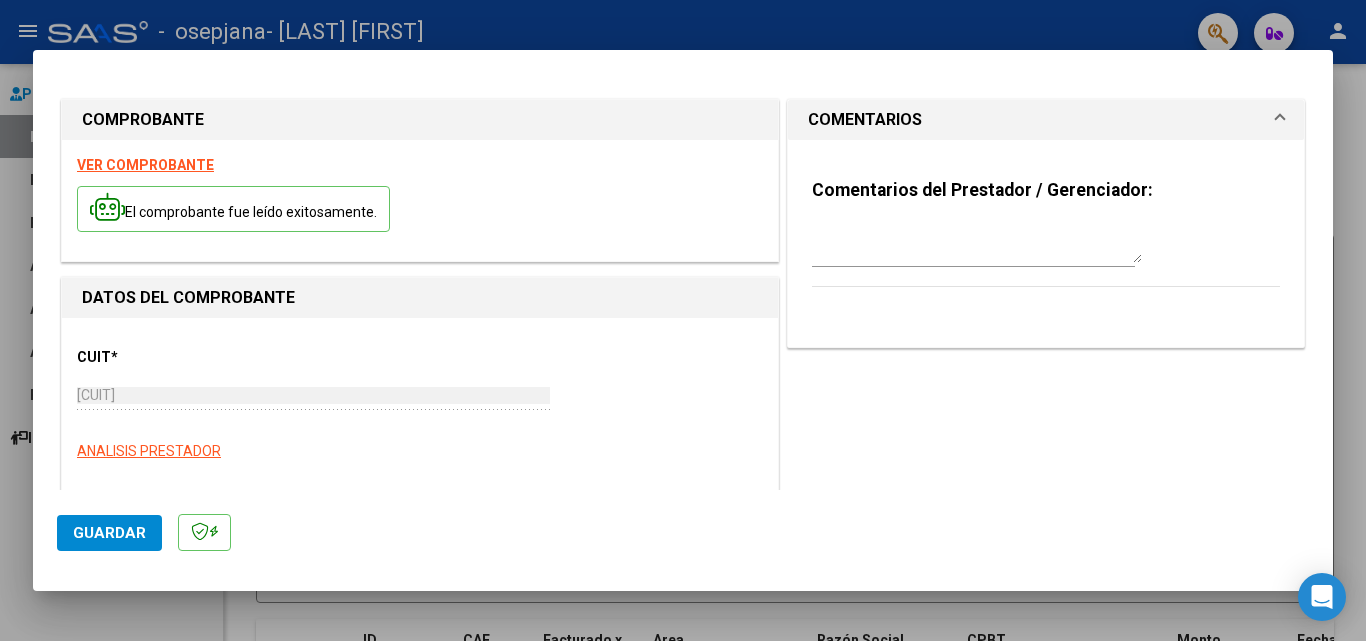 click on "COMENTARIOS" at bounding box center [1046, 120] 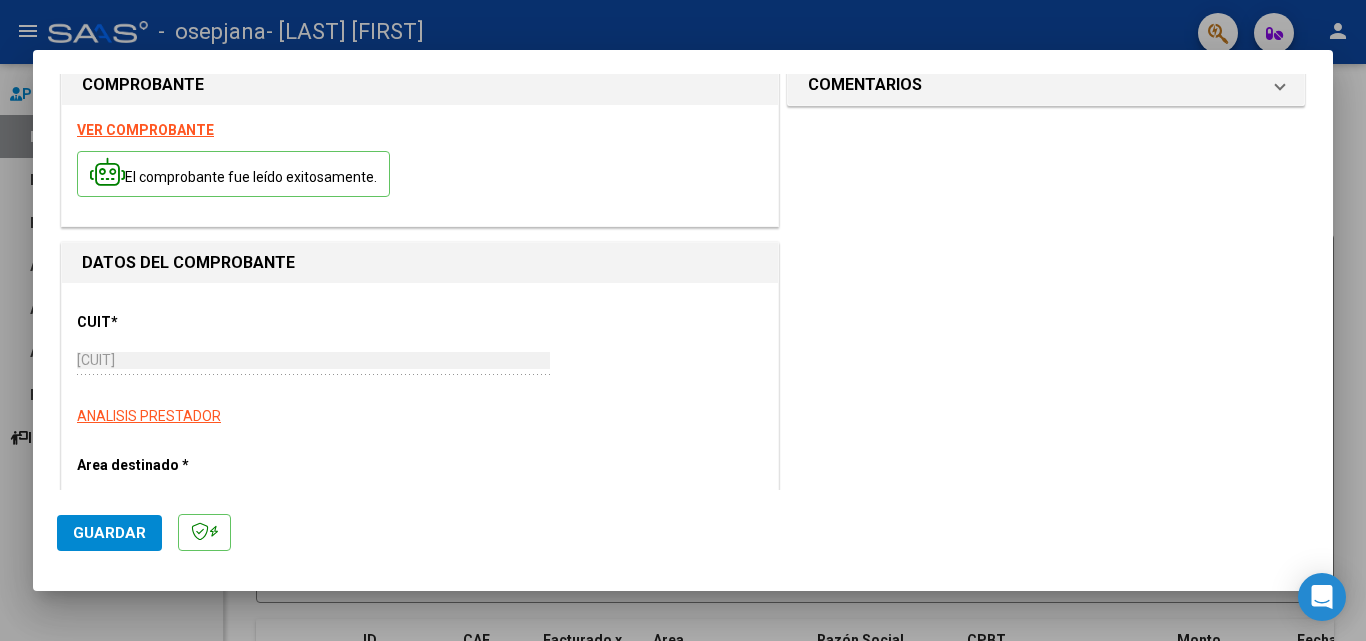 scroll, scrollTop: 40, scrollLeft: 0, axis: vertical 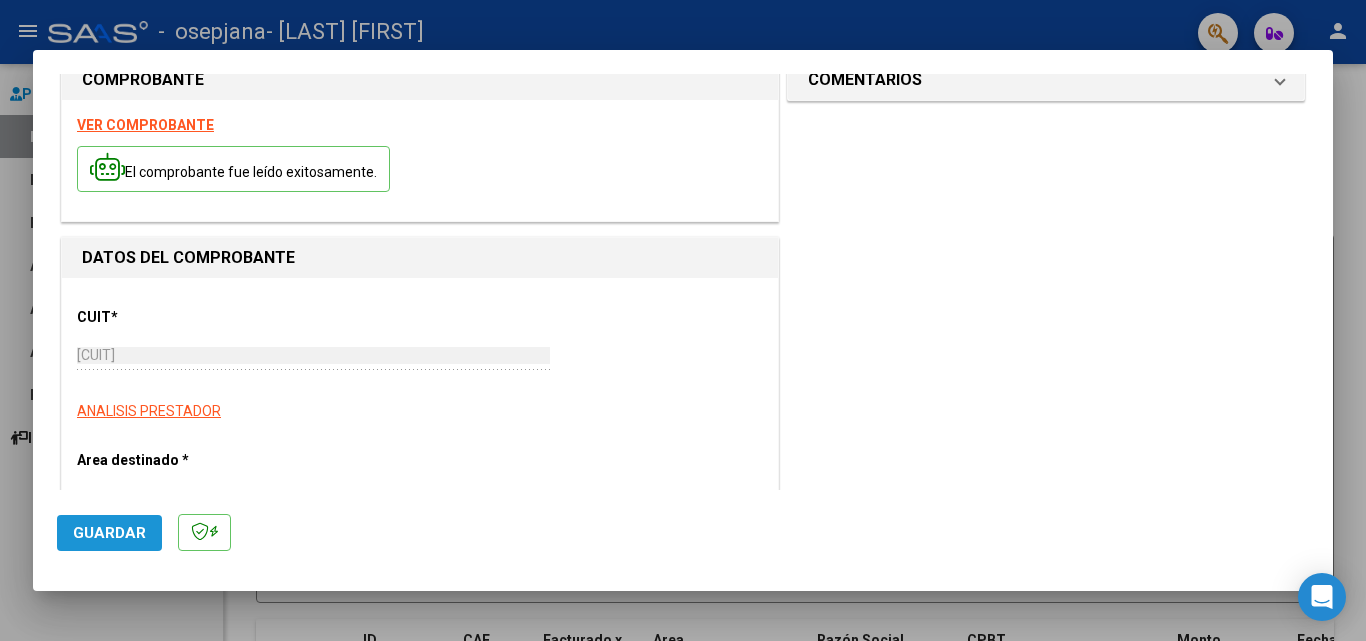 click on "Guardar" 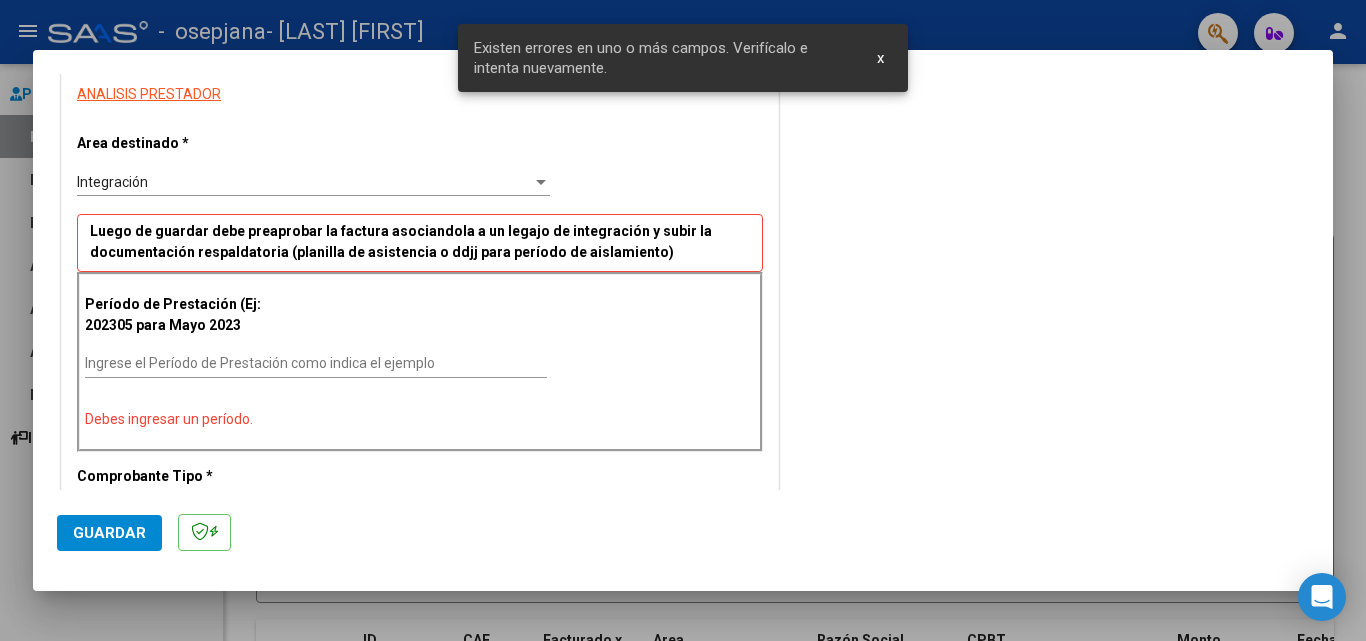 scroll, scrollTop: 419, scrollLeft: 0, axis: vertical 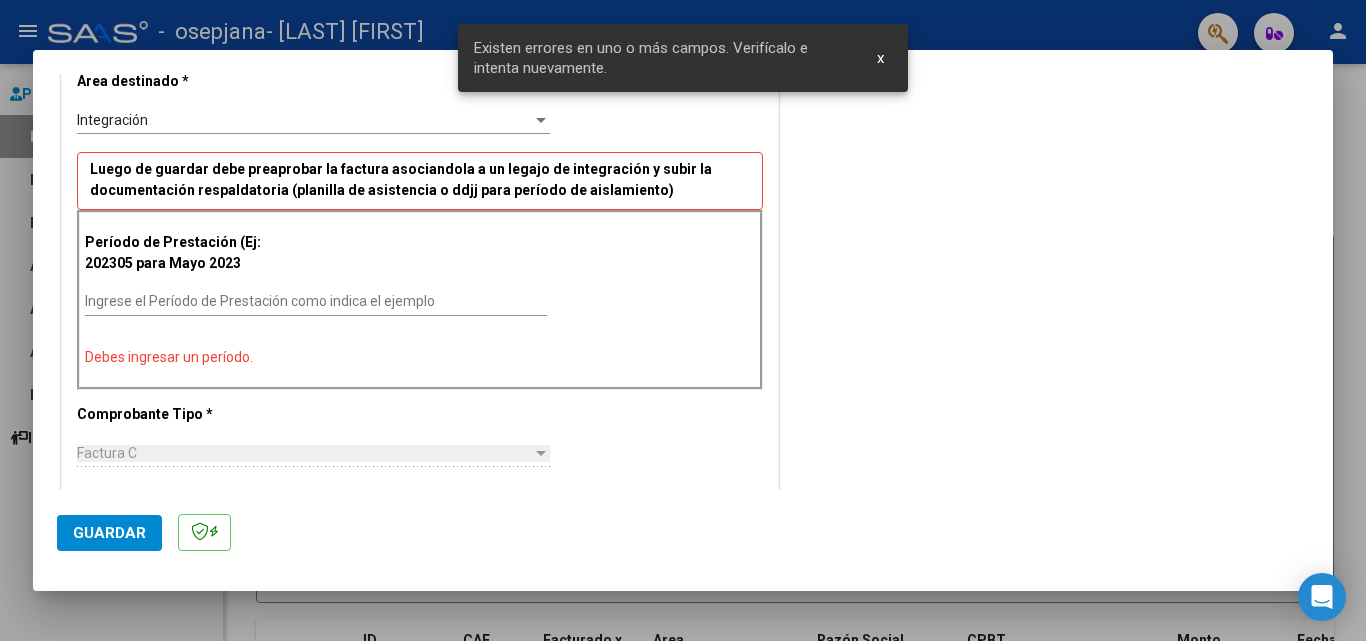 click on "Ingrese el Período de Prestación como indica el ejemplo" at bounding box center (316, 302) 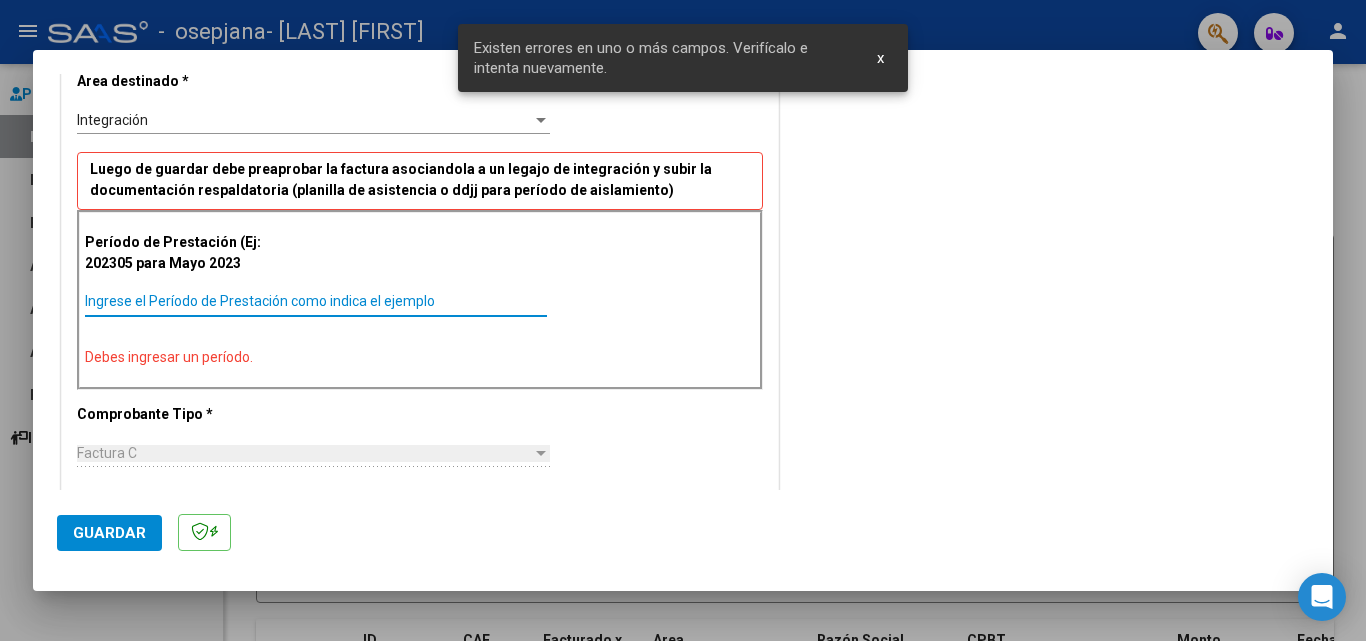 click on "Ingrese el Período de Prestación como indica el ejemplo" at bounding box center [316, 301] 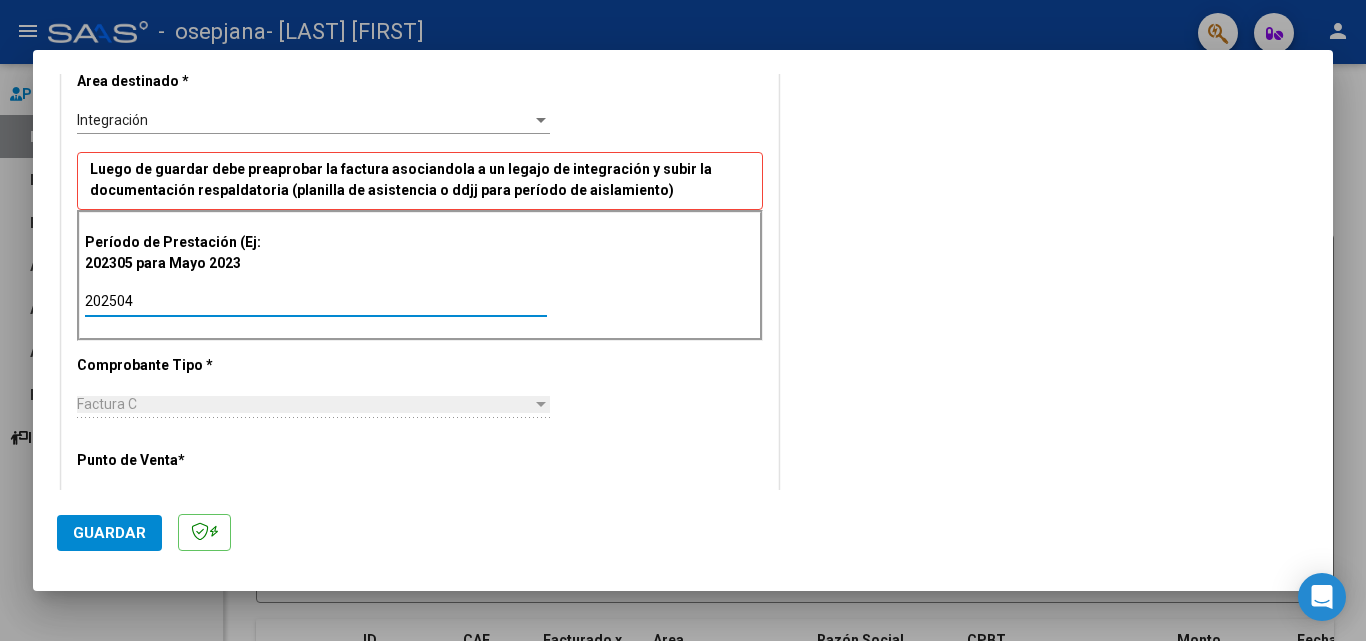 type on "202504" 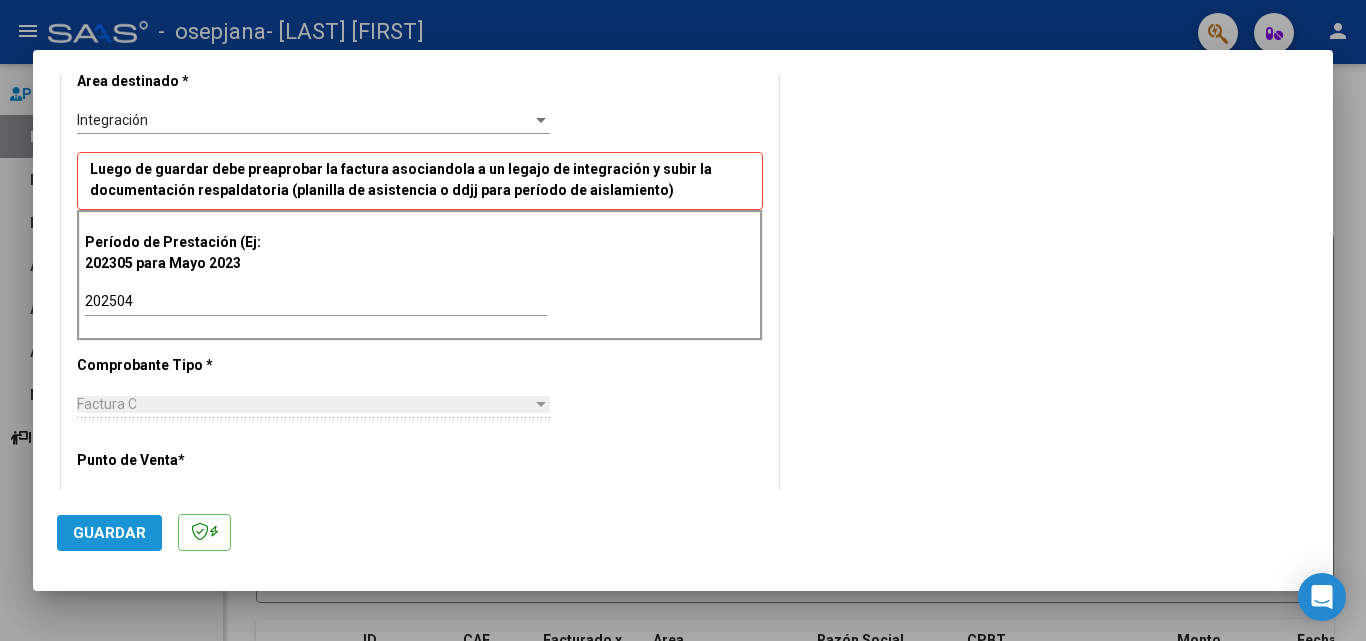 click on "Guardar" 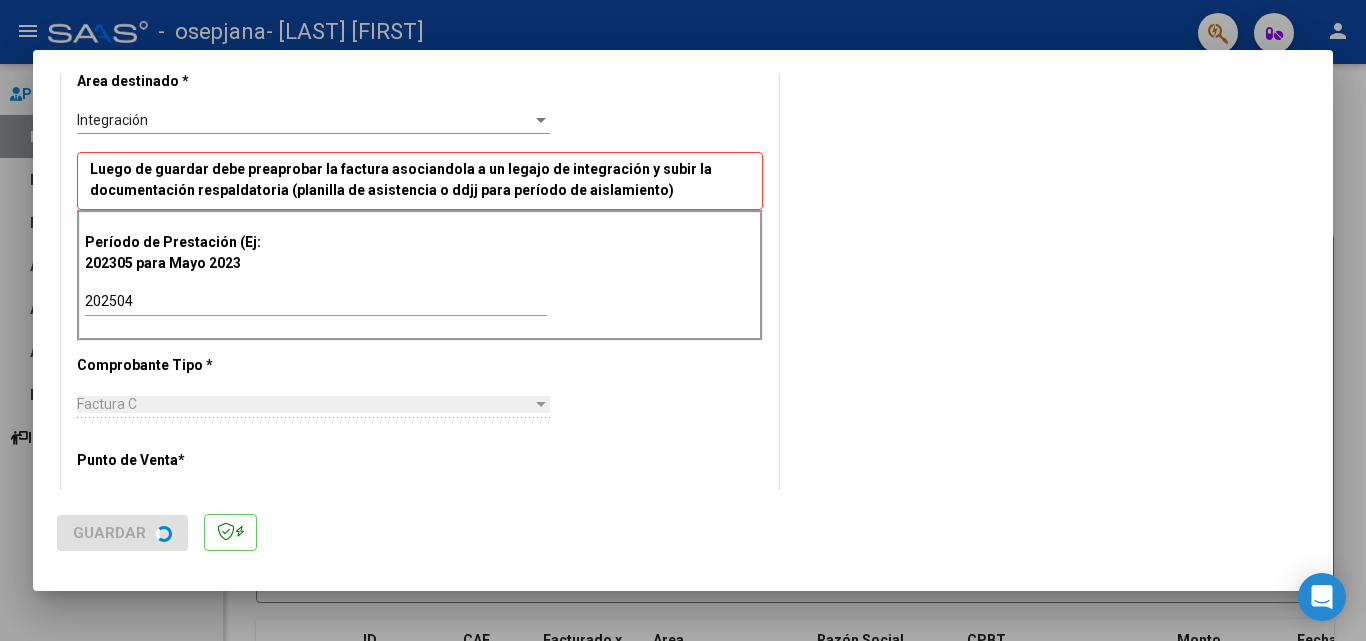 scroll, scrollTop: 0, scrollLeft: 0, axis: both 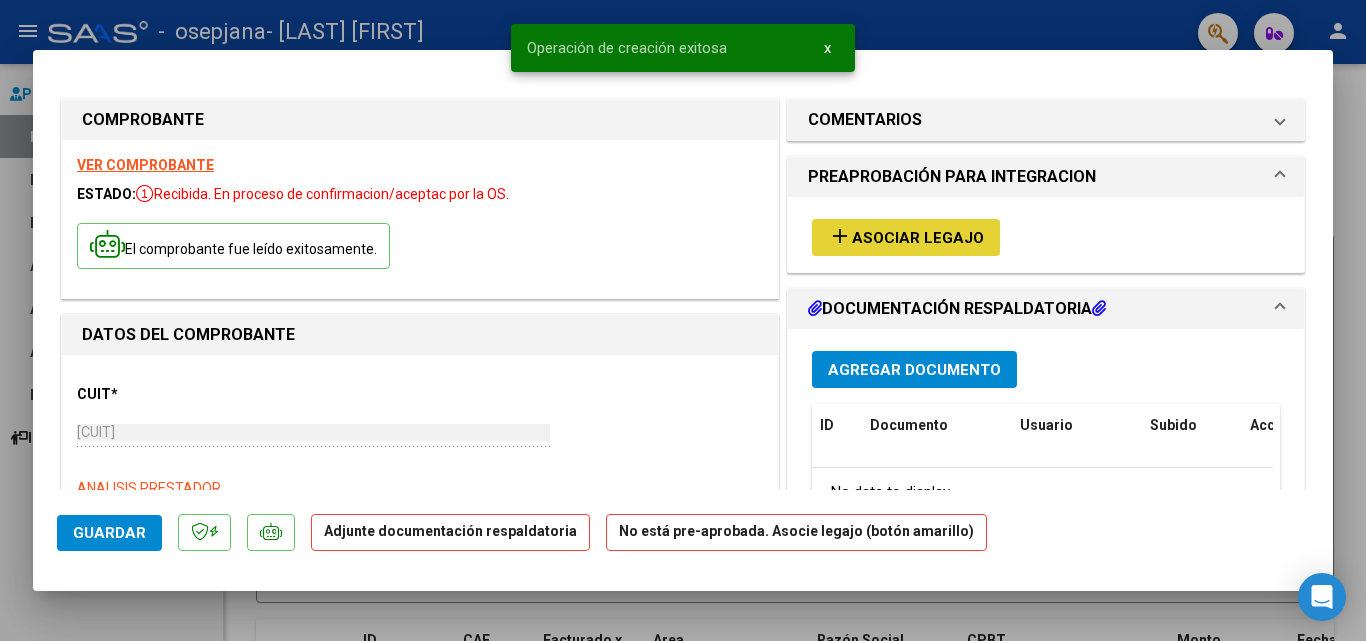 click on "Asociar Legajo" at bounding box center [918, 238] 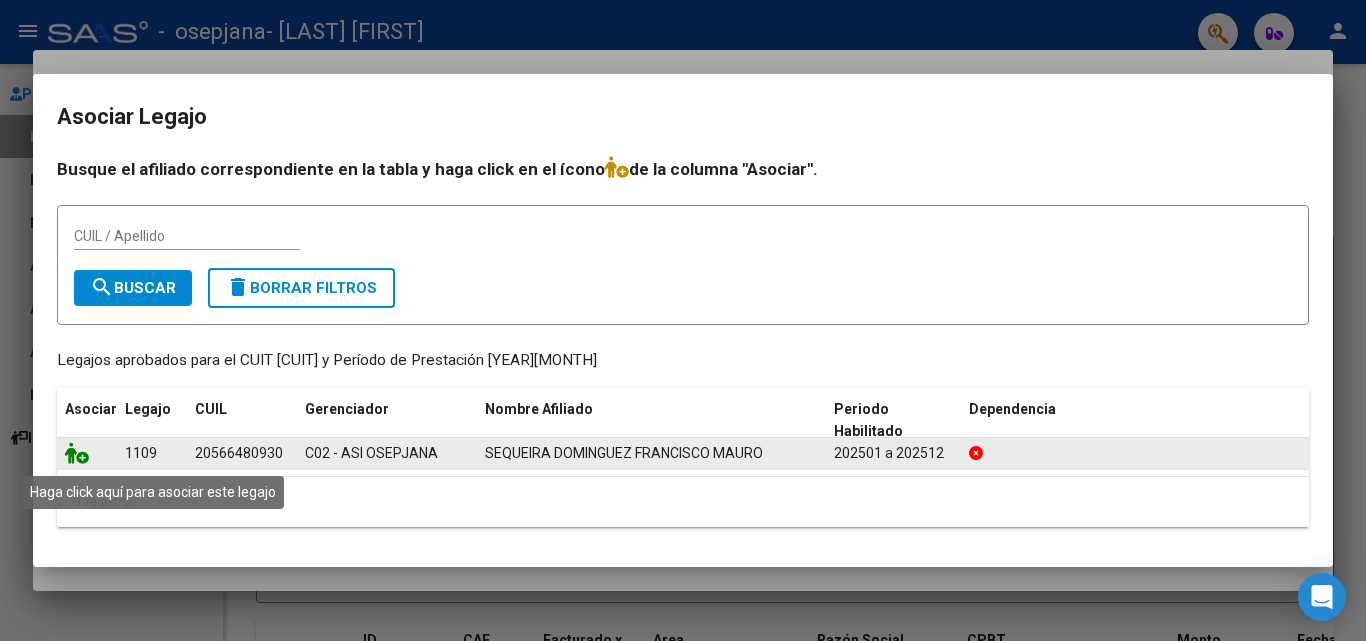 click 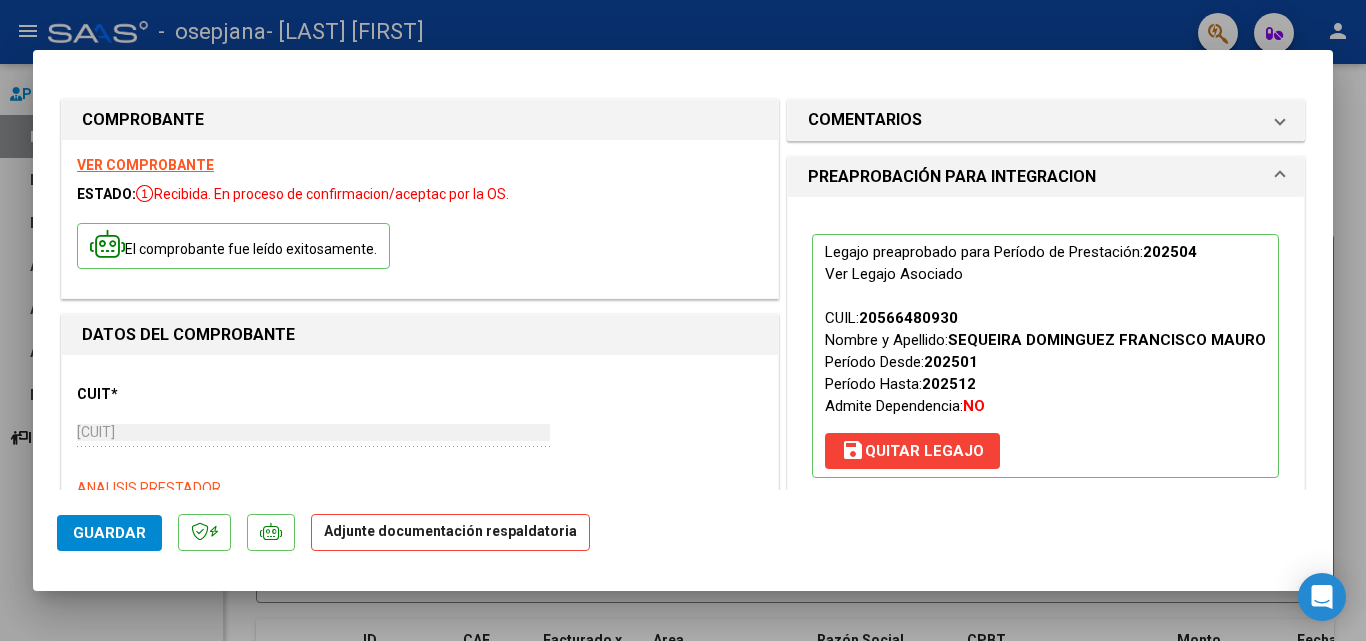 click on "PREAPROBACIÓN PARA INTEGRACION" at bounding box center [952, 177] 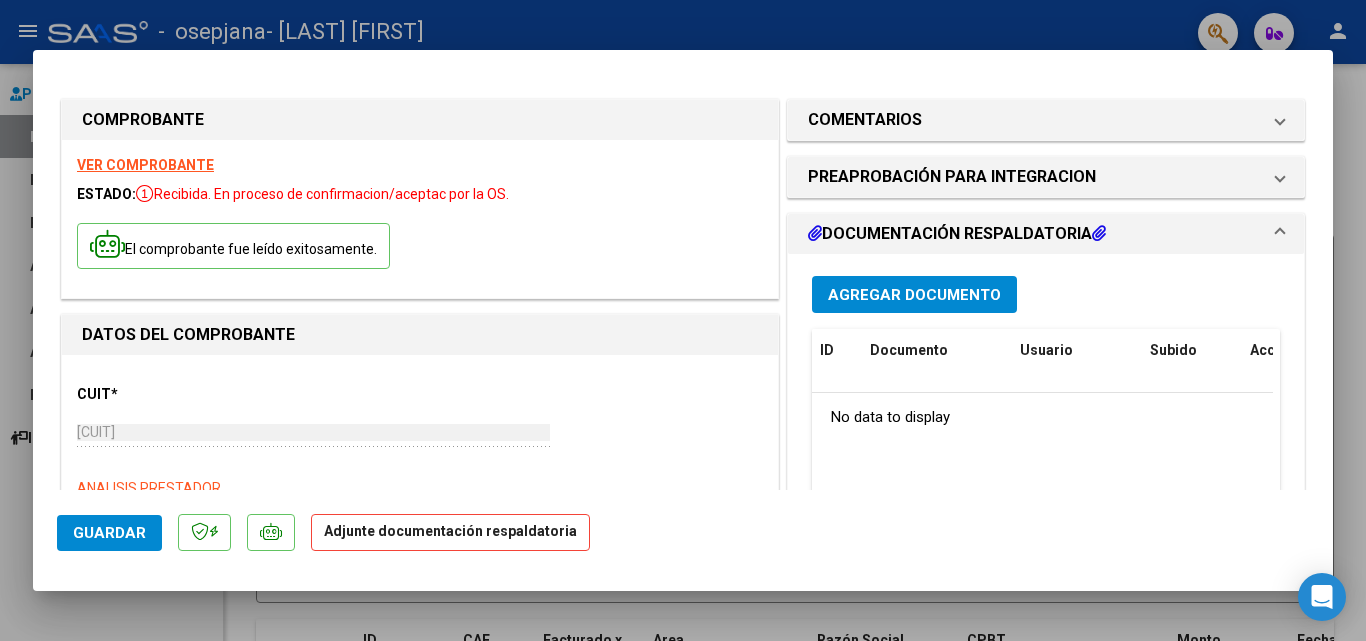 click on "Agregar Documento" at bounding box center [914, 295] 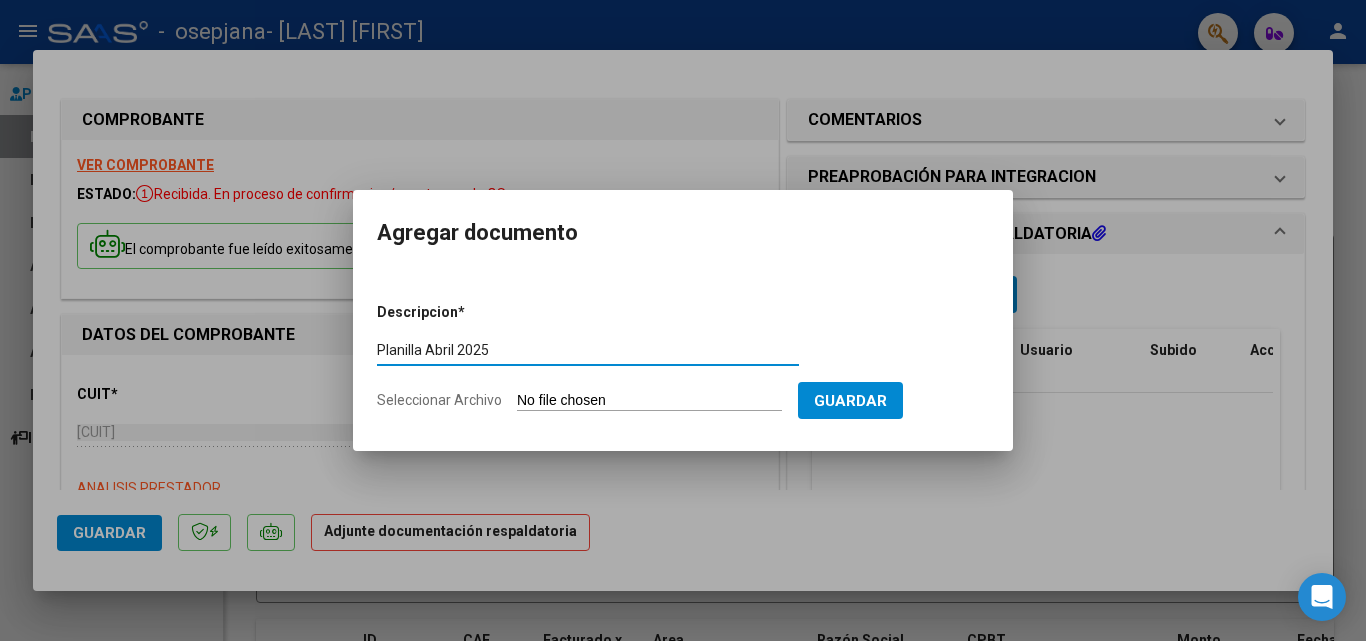 type on "Planilla Abril 2025" 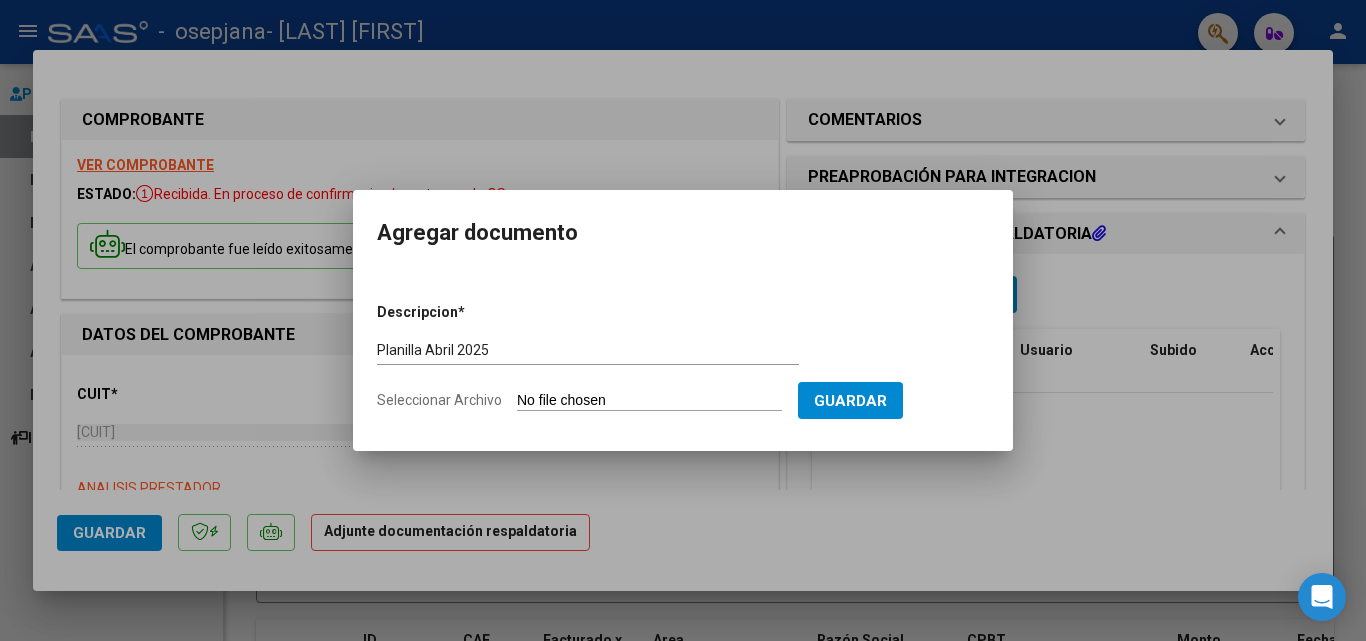 click on "Seleccionar Archivo" at bounding box center [649, 401] 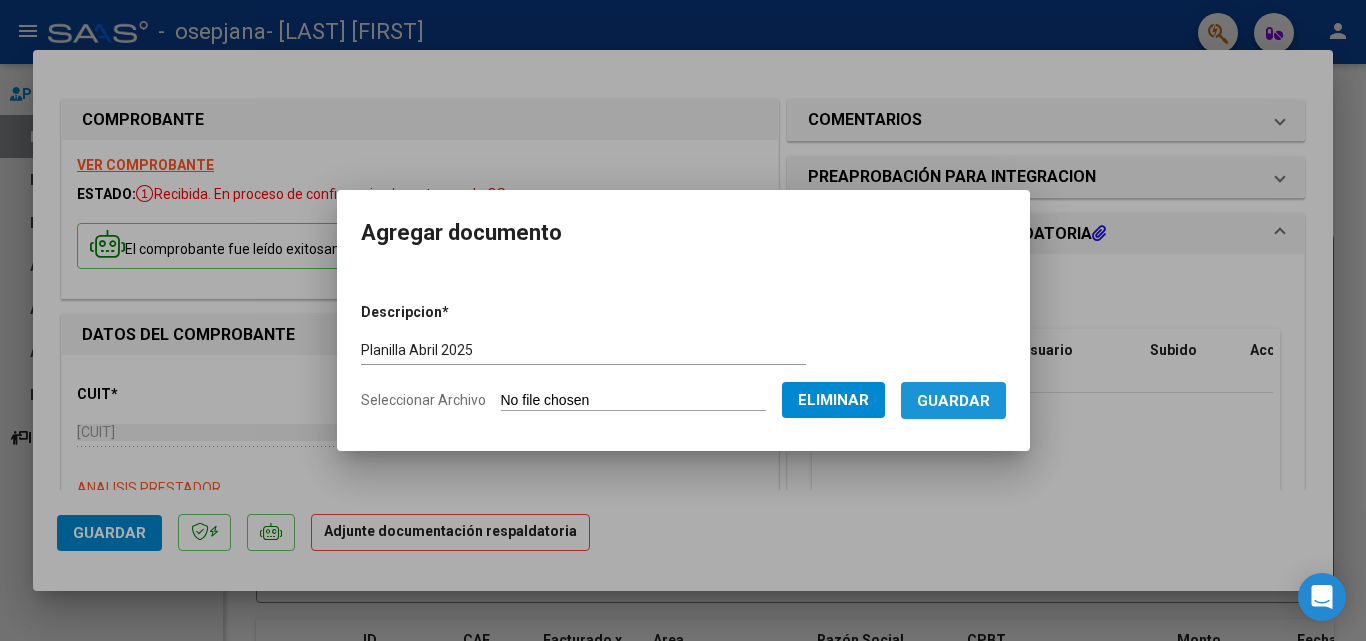 click on "Guardar" at bounding box center [953, 400] 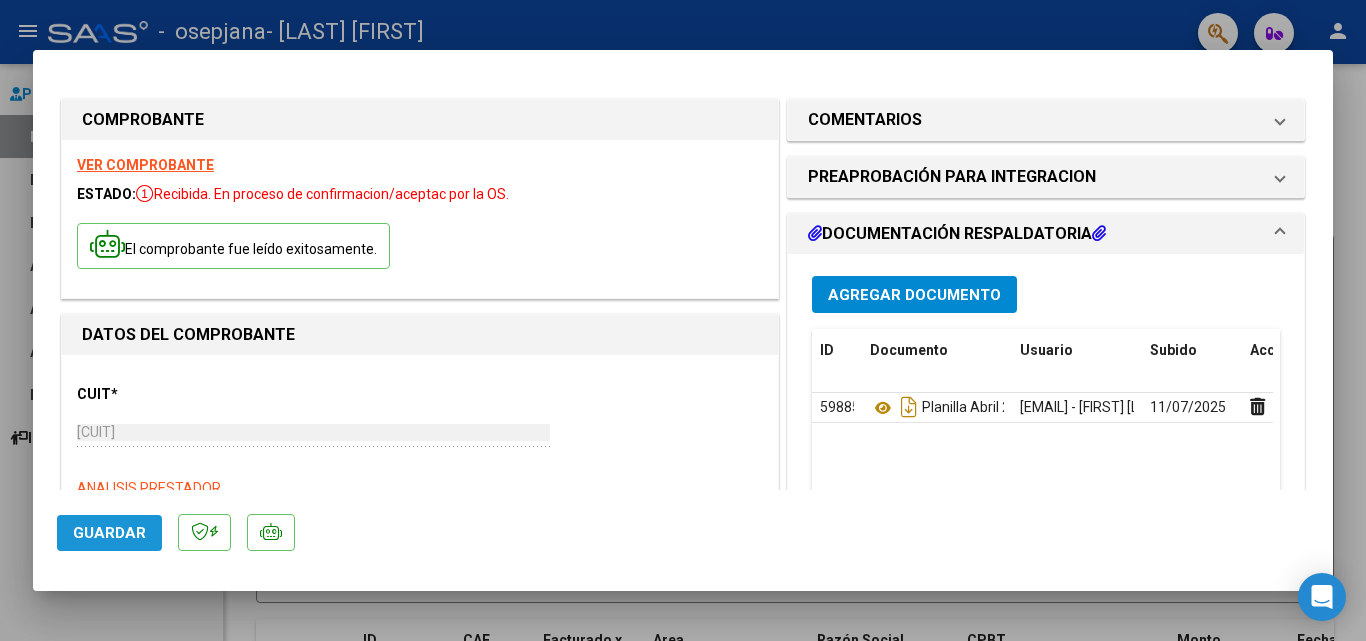 click on "Guardar" 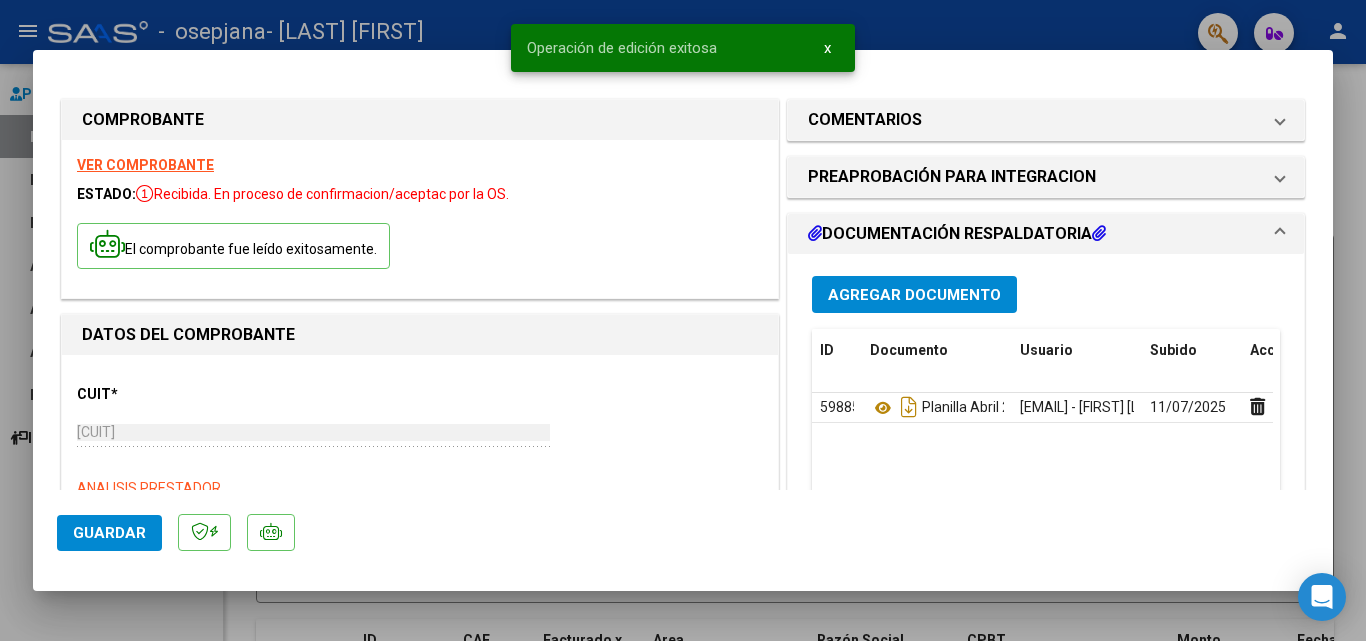 click on "Guardar" 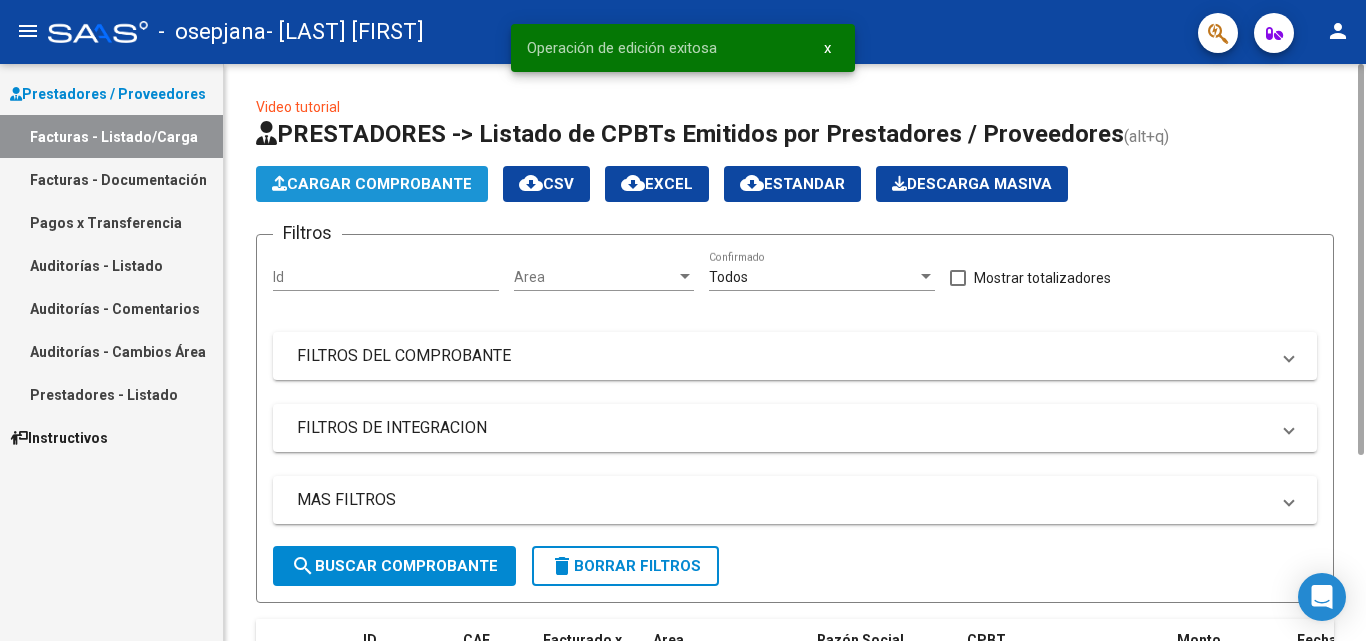 click on "Cargar Comprobante" 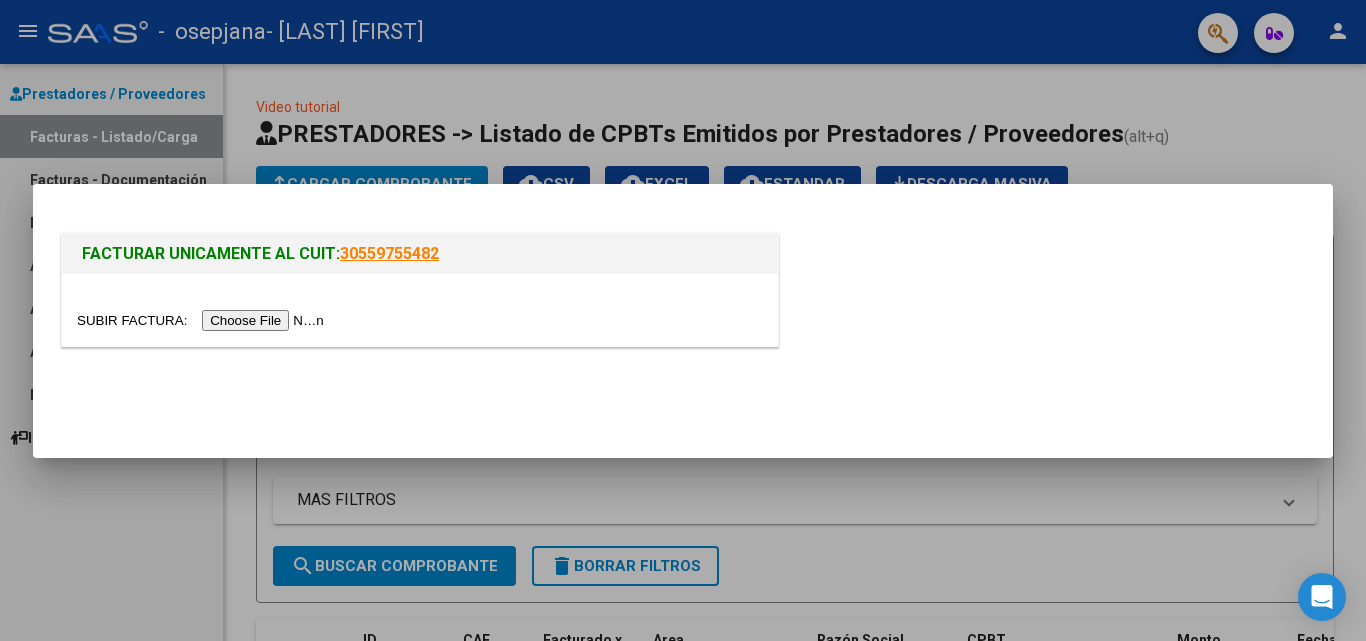 click at bounding box center [203, 320] 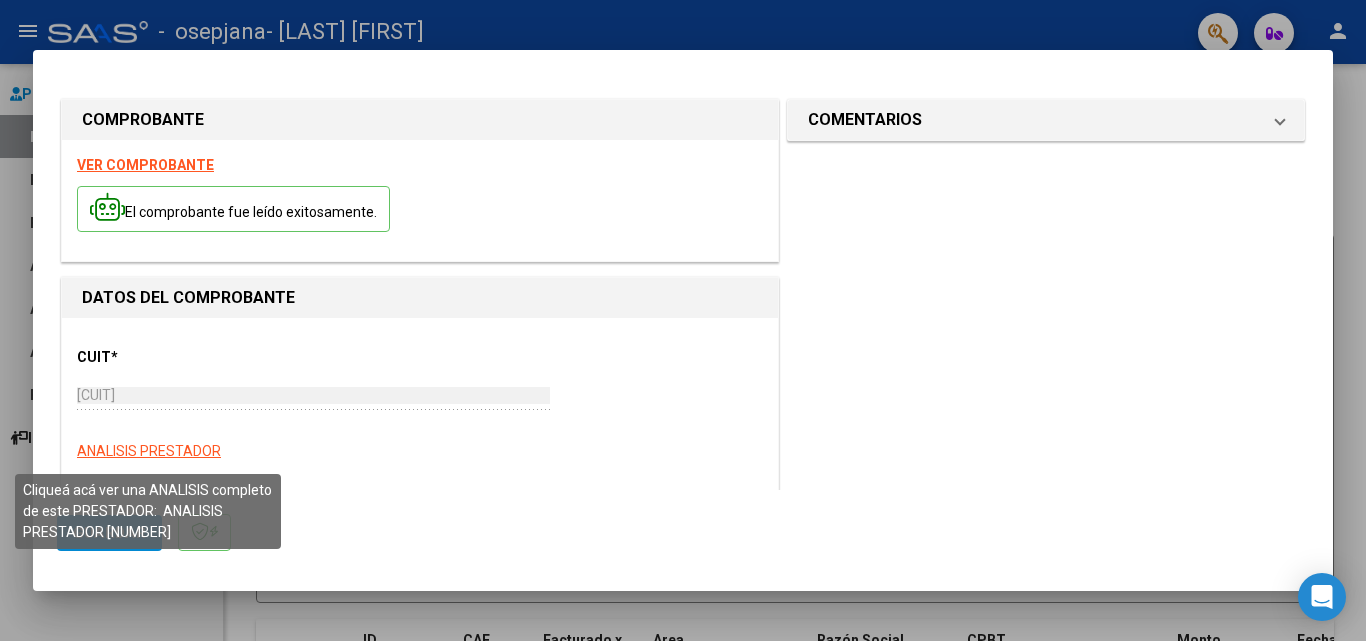 click on "ANALISIS PRESTADOR" at bounding box center (149, 451) 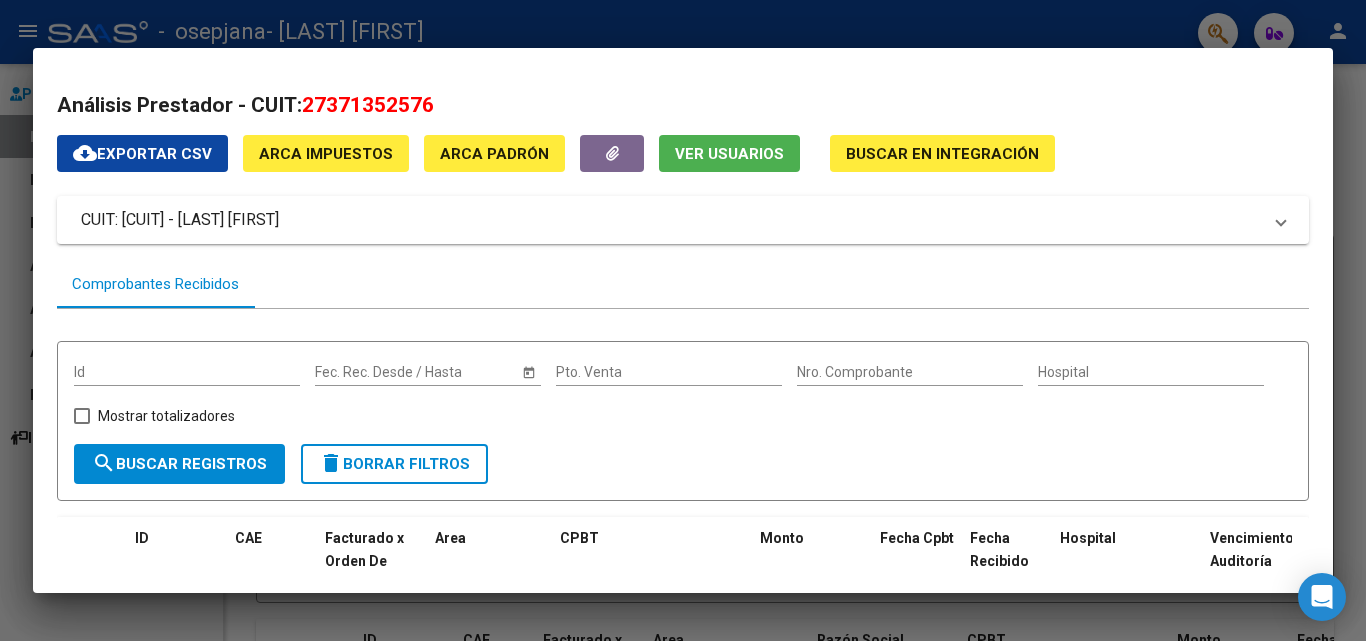 click on "Comprobantes Recibidos" at bounding box center (155, 284) 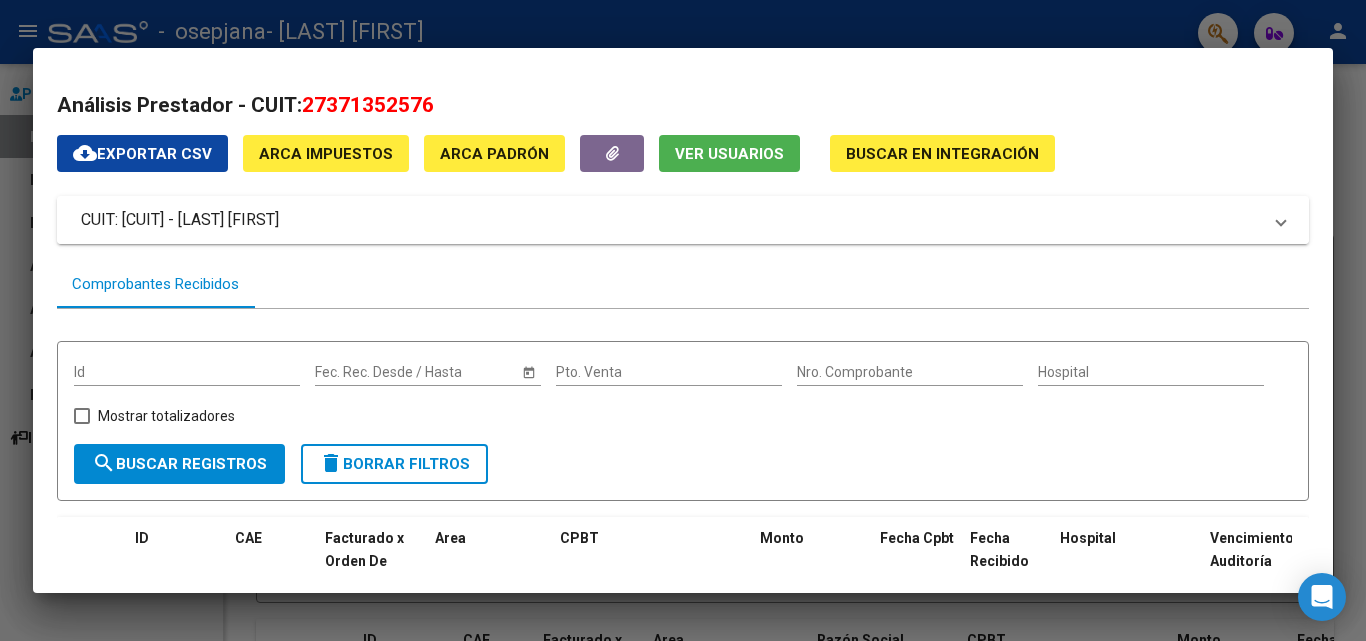 click on "CUIT: [CUIT] - [LAST] [FIRST]" at bounding box center (671, 220) 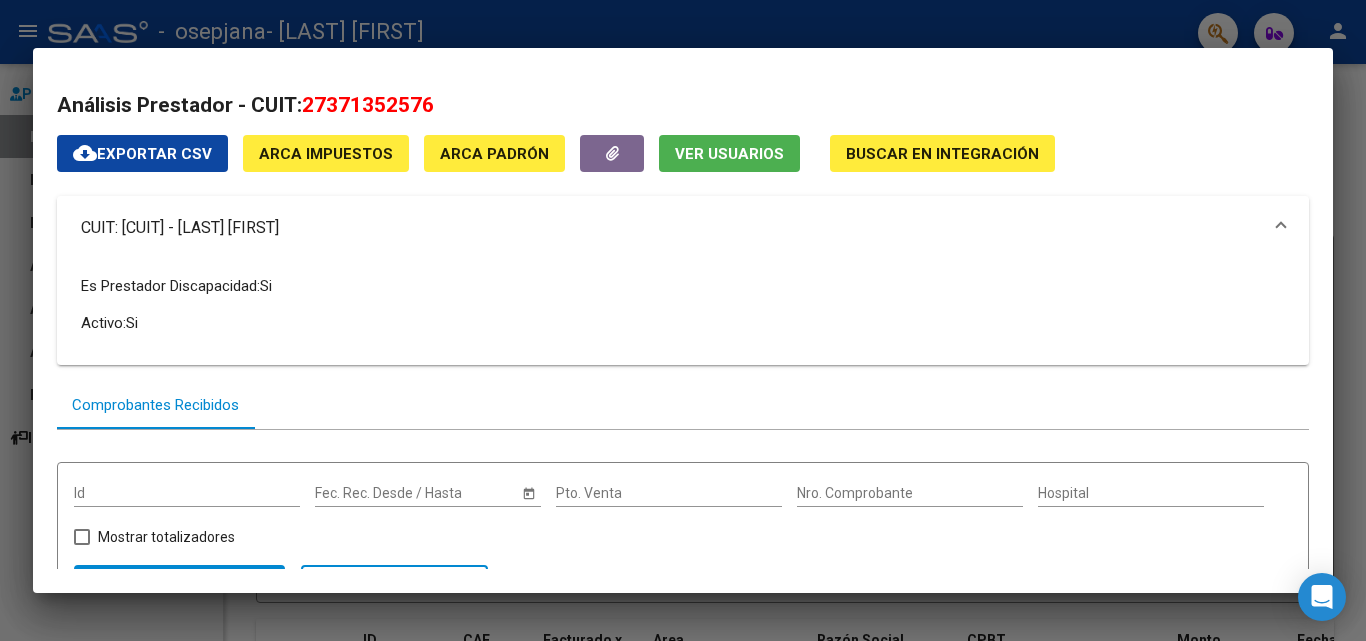 click on "CUIT: [CUIT] - [LAST] [FIRST]" at bounding box center (671, 228) 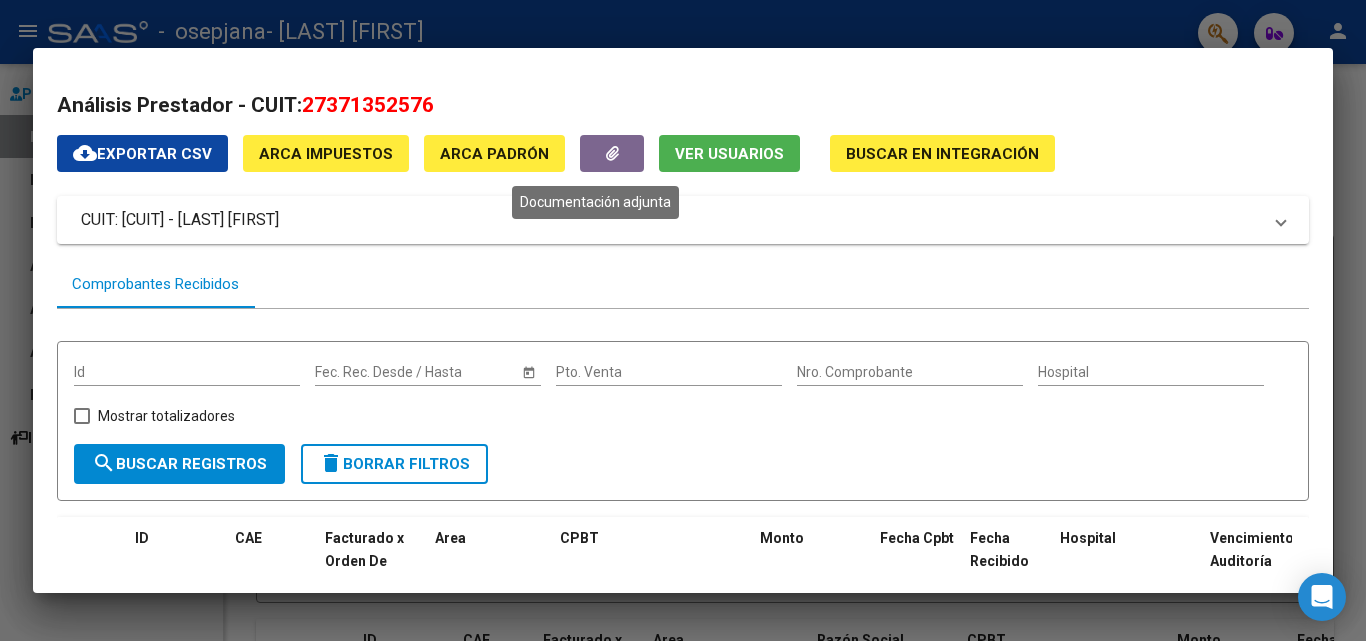 click 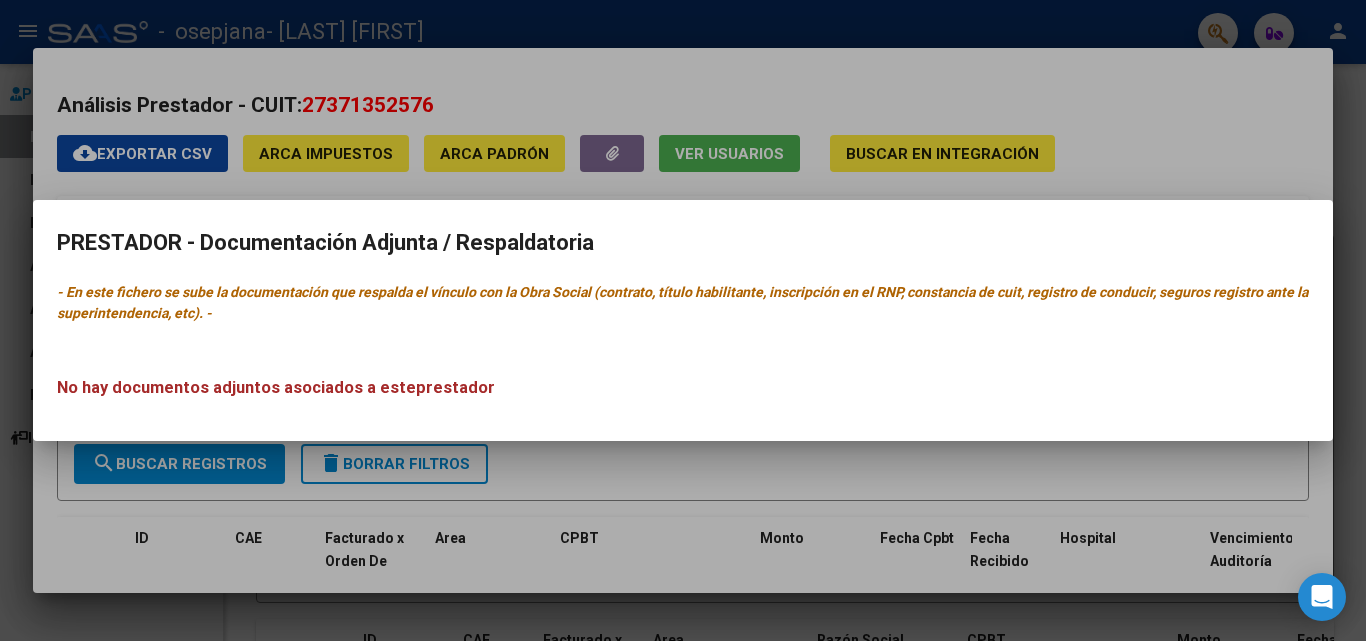 click at bounding box center [683, 320] 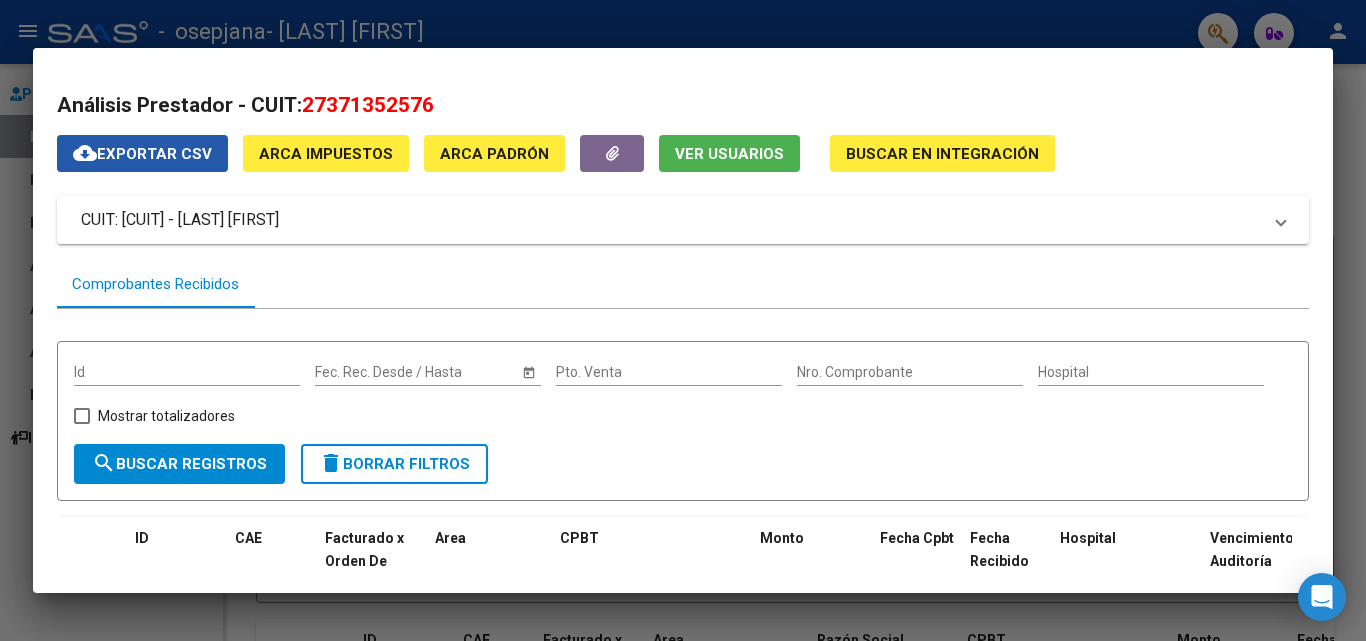 click on "cloud_download  Exportar CSV" at bounding box center [142, 154] 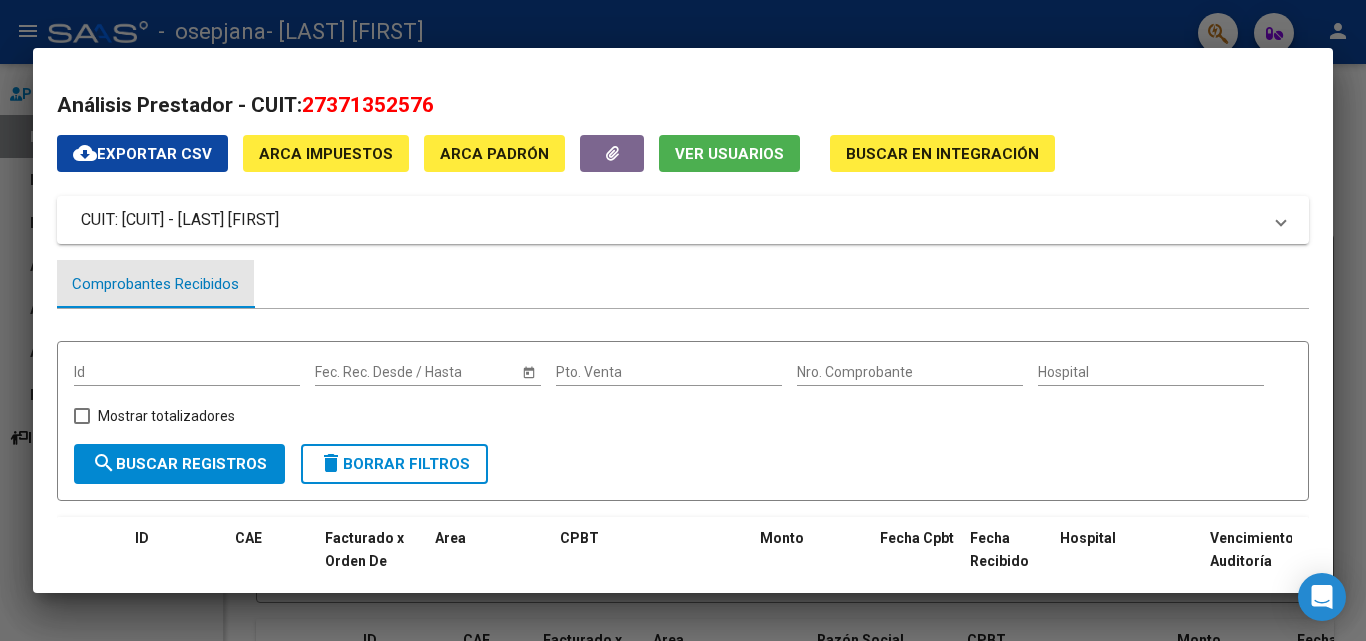 click on "Comprobantes Recibidos" at bounding box center [155, 284] 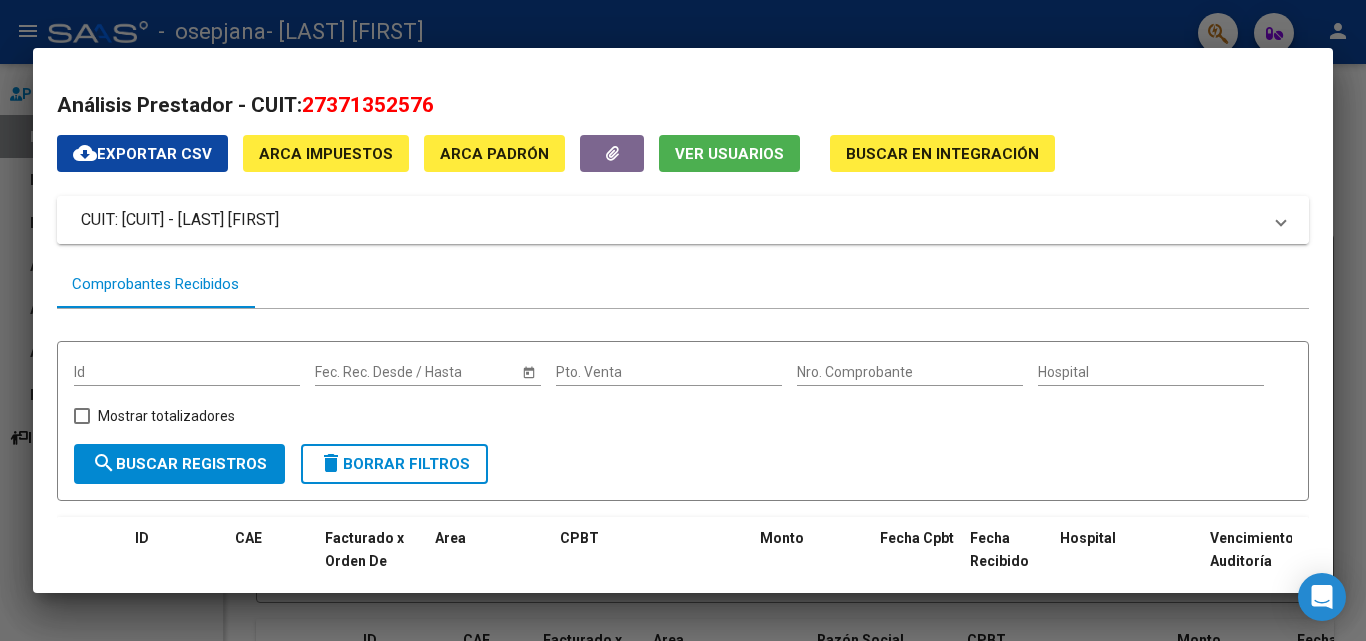 click on "CUIT: [CUIT] - [LAST] [FIRST]" at bounding box center (671, 220) 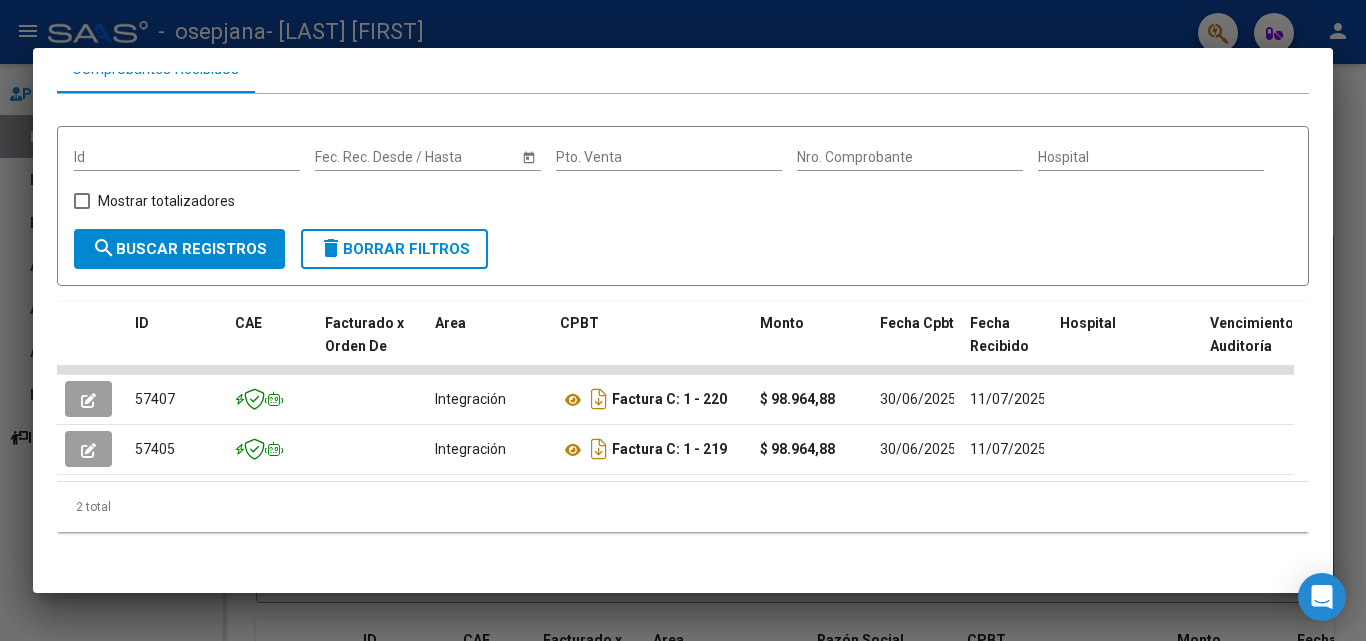 scroll, scrollTop: 0, scrollLeft: 0, axis: both 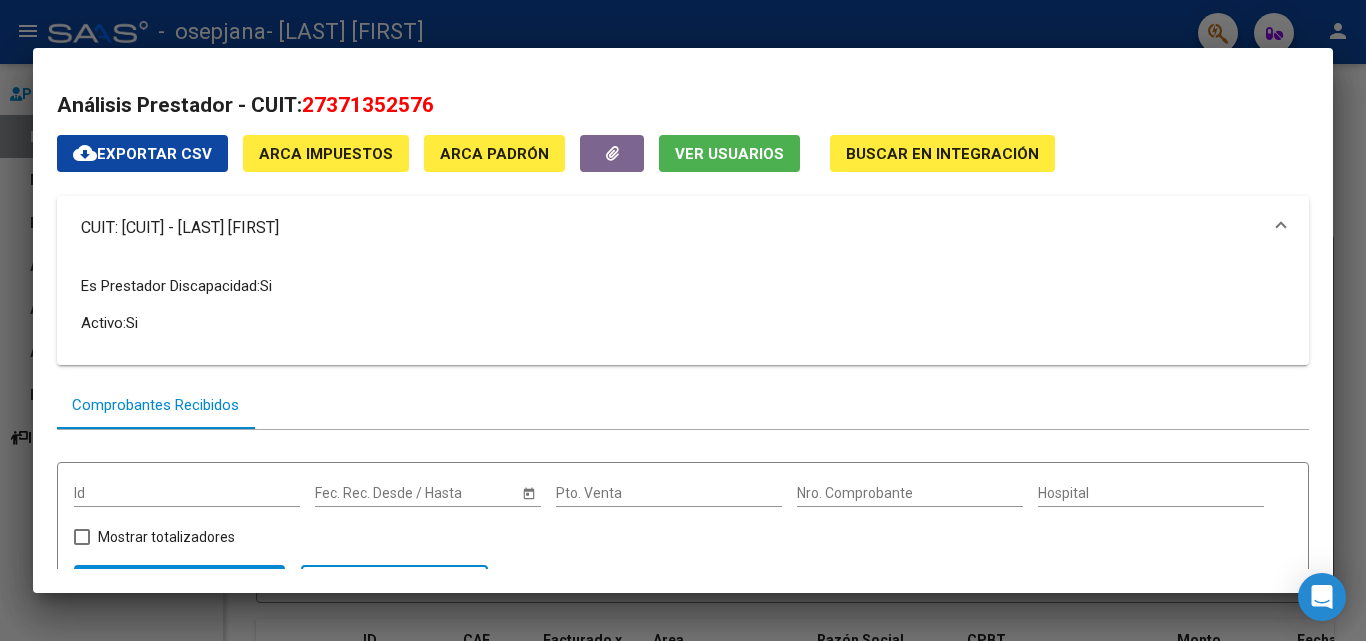 click at bounding box center [683, 320] 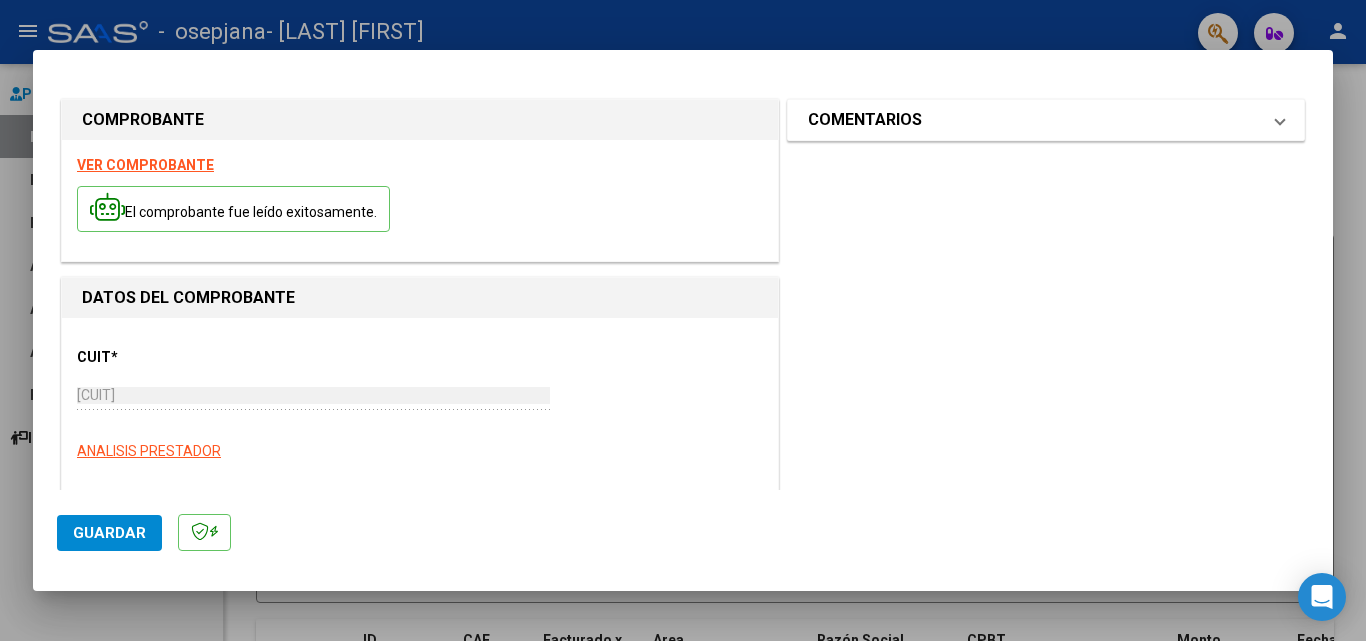 click on "COMENTARIOS" at bounding box center [1034, 120] 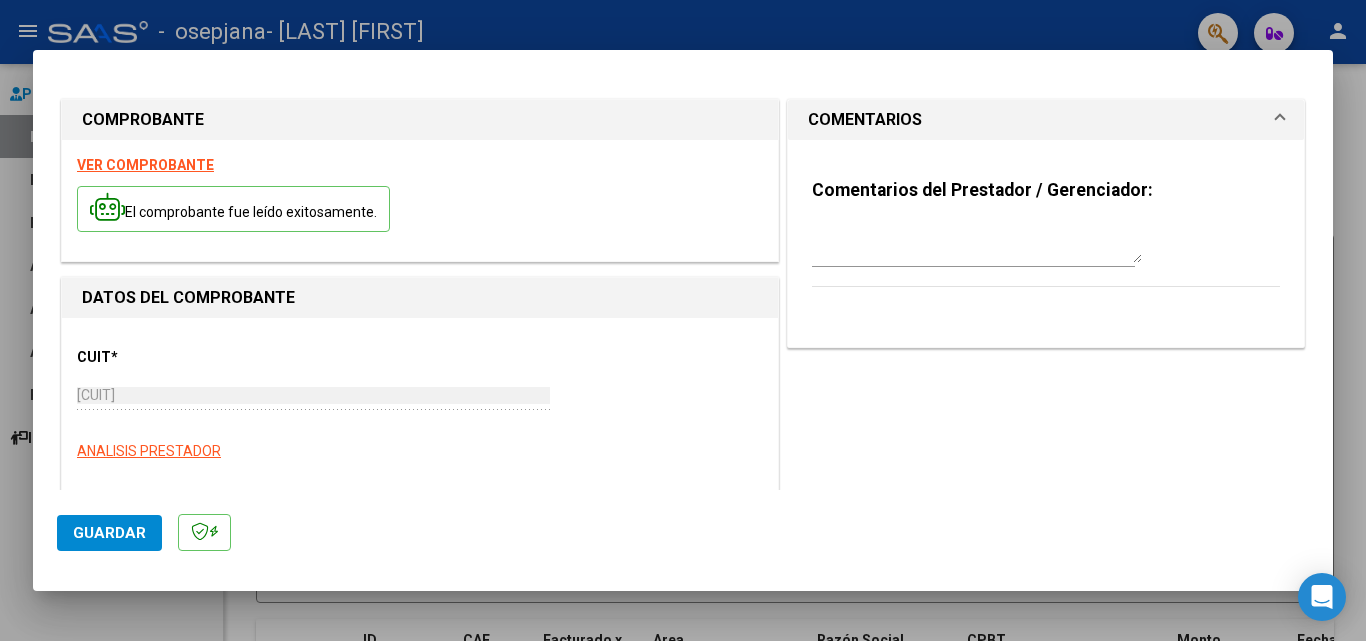 click on "COMENTARIOS" at bounding box center [1034, 120] 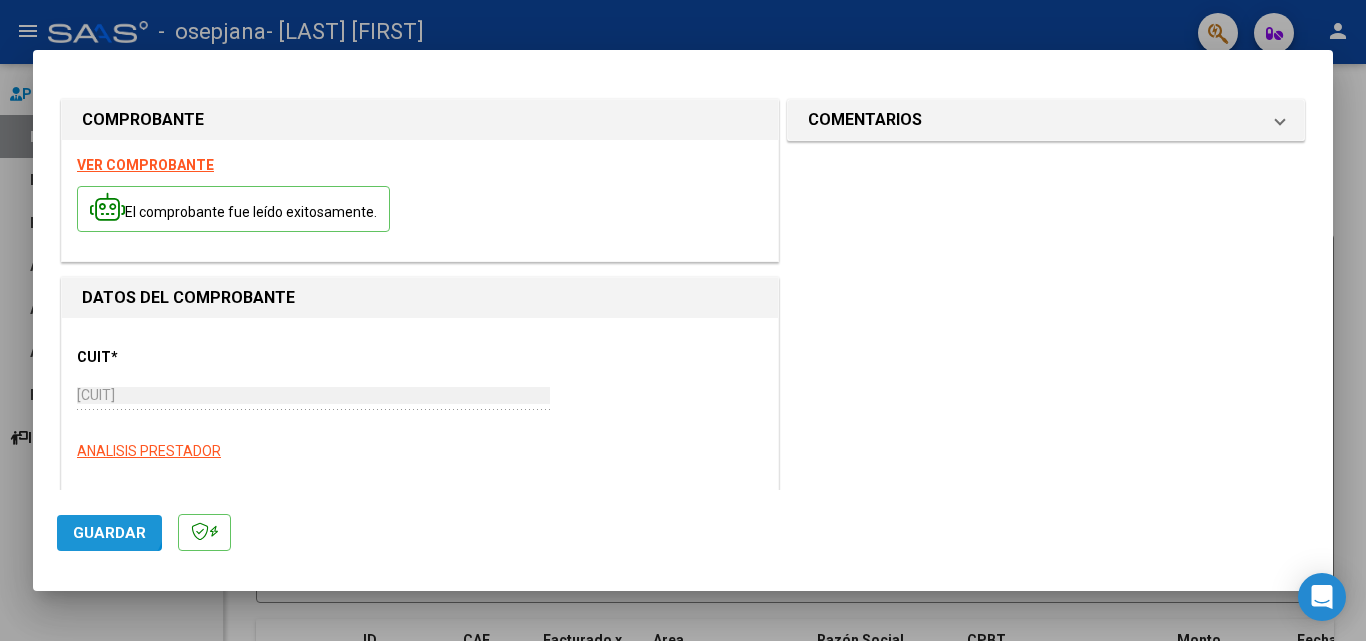 click on "Guardar" 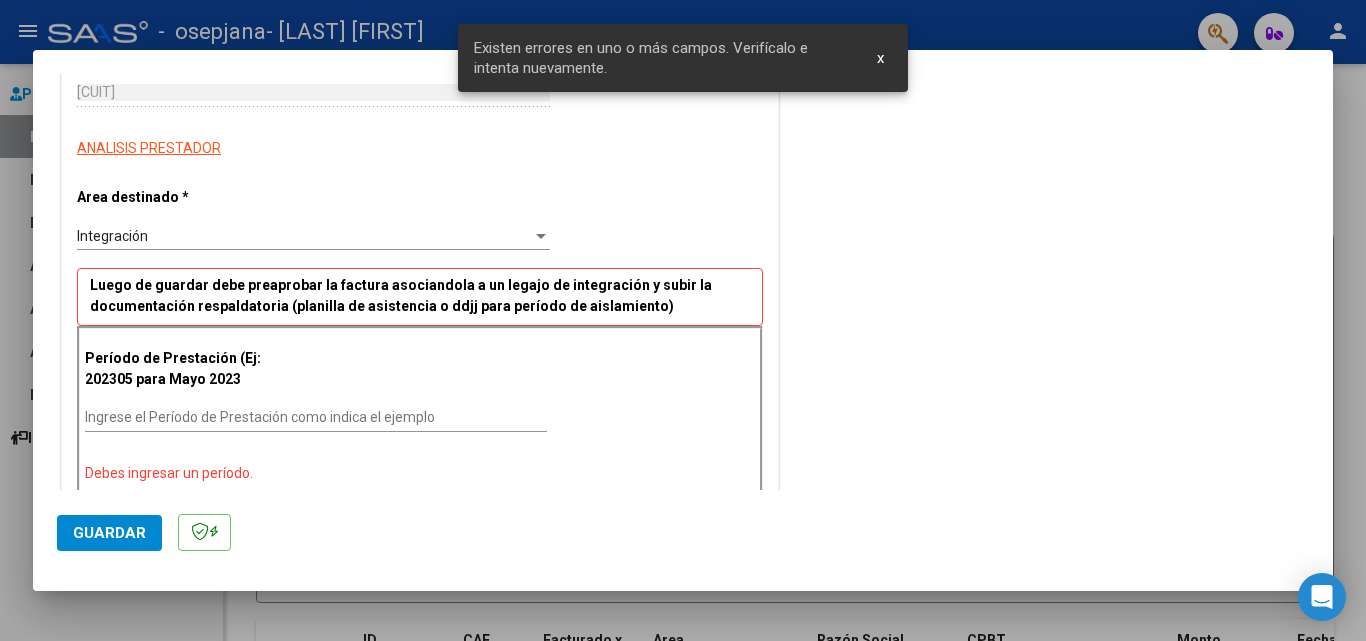 scroll, scrollTop: 419, scrollLeft: 0, axis: vertical 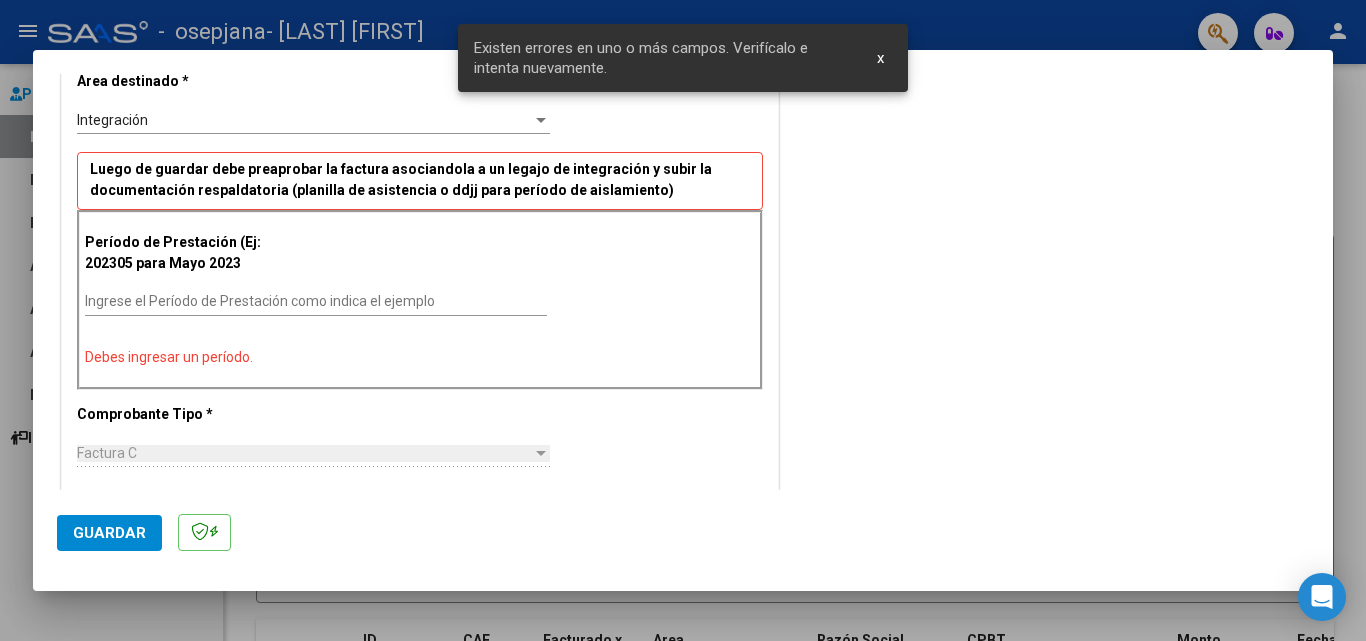 click on "Ingrese el Período de Prestación como indica el ejemplo" at bounding box center [316, 301] 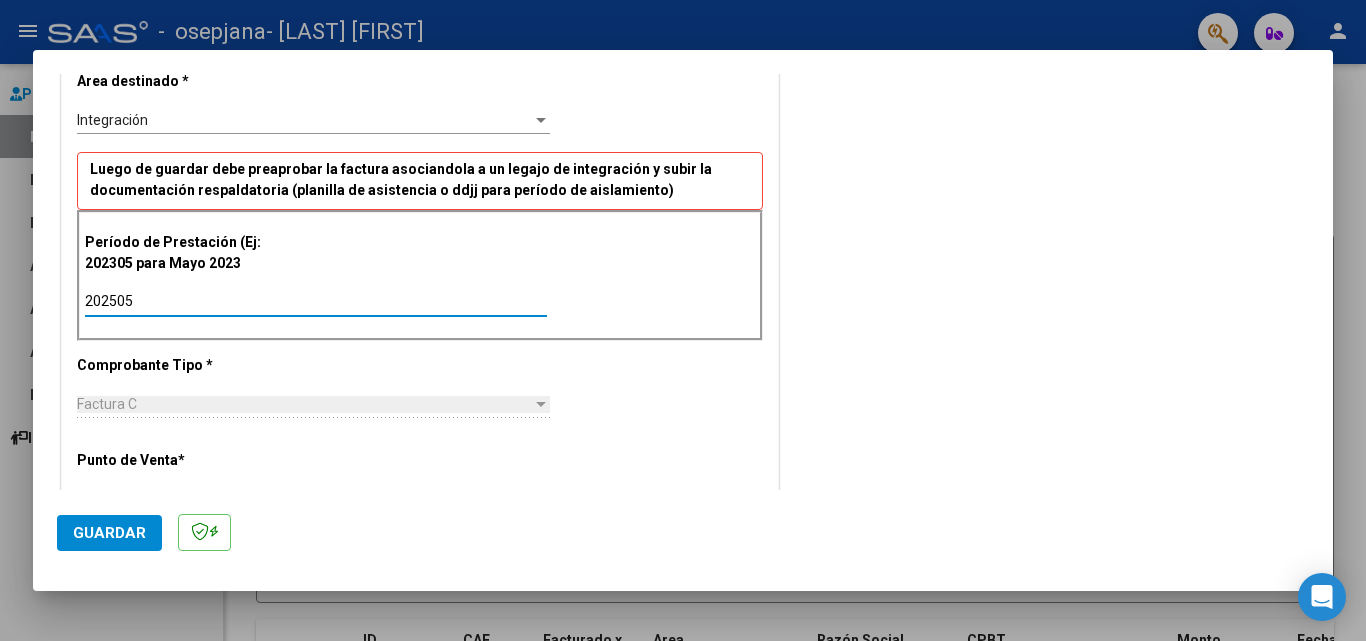 type on "202505" 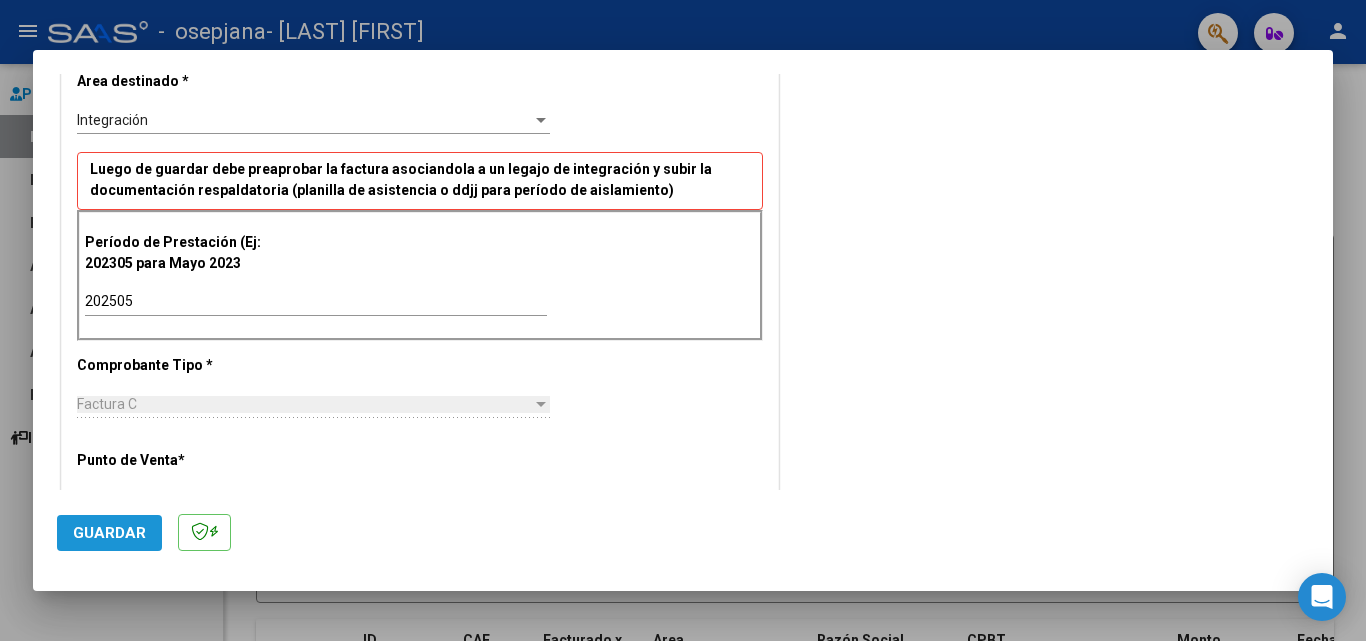click on "Guardar" 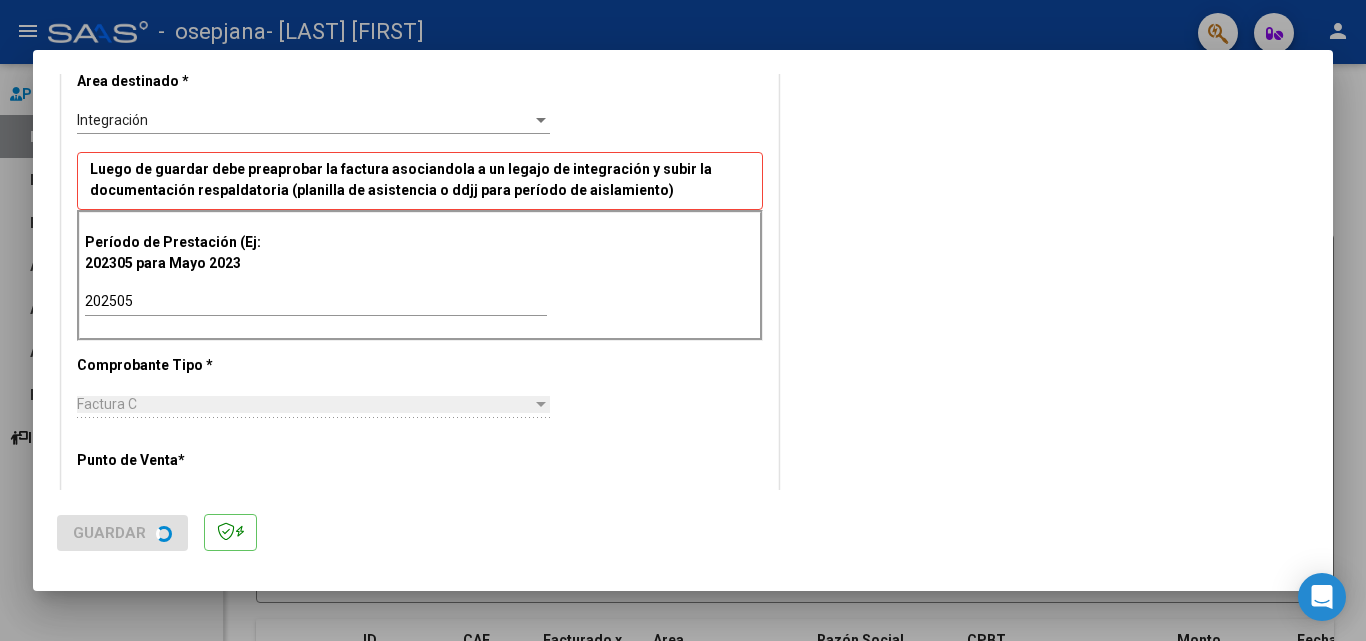 scroll, scrollTop: 0, scrollLeft: 0, axis: both 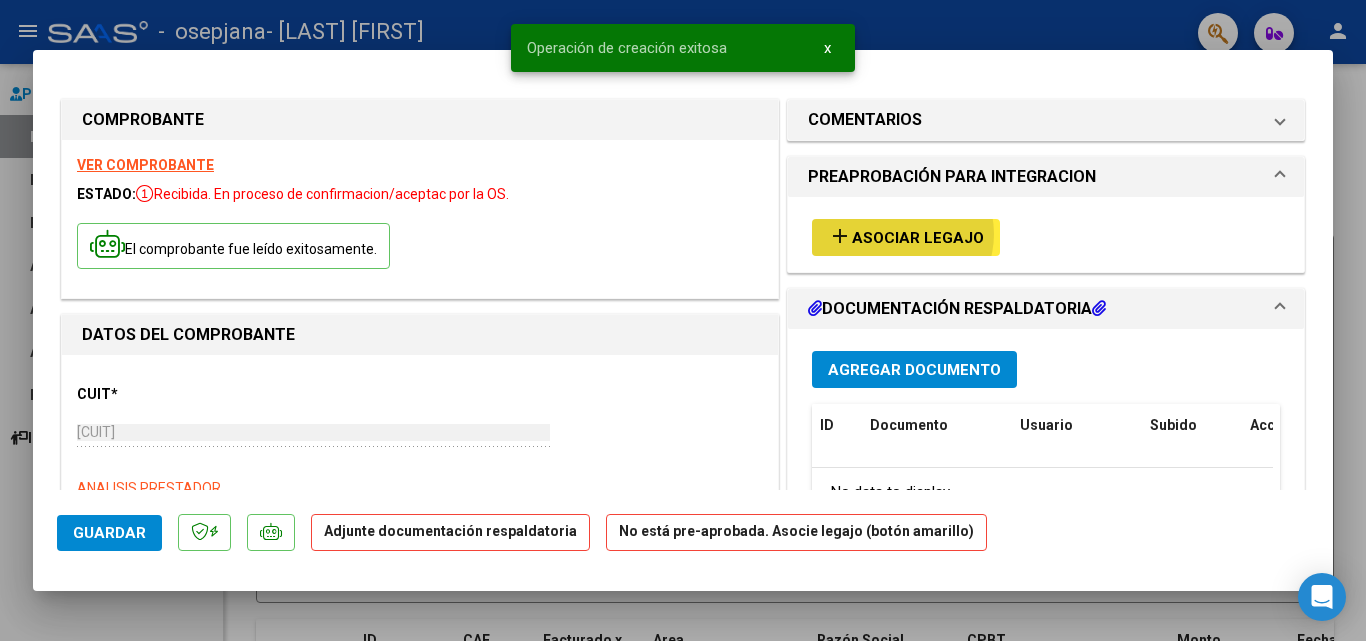 click on "Asociar Legajo" at bounding box center [918, 238] 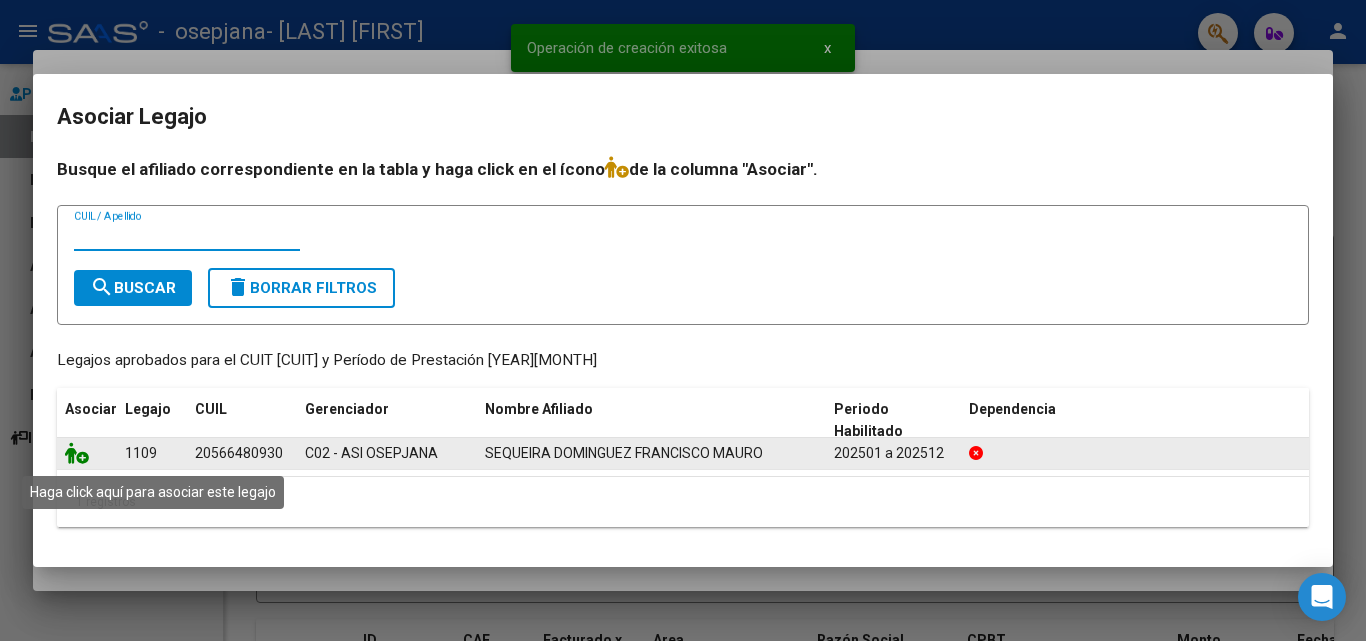 click 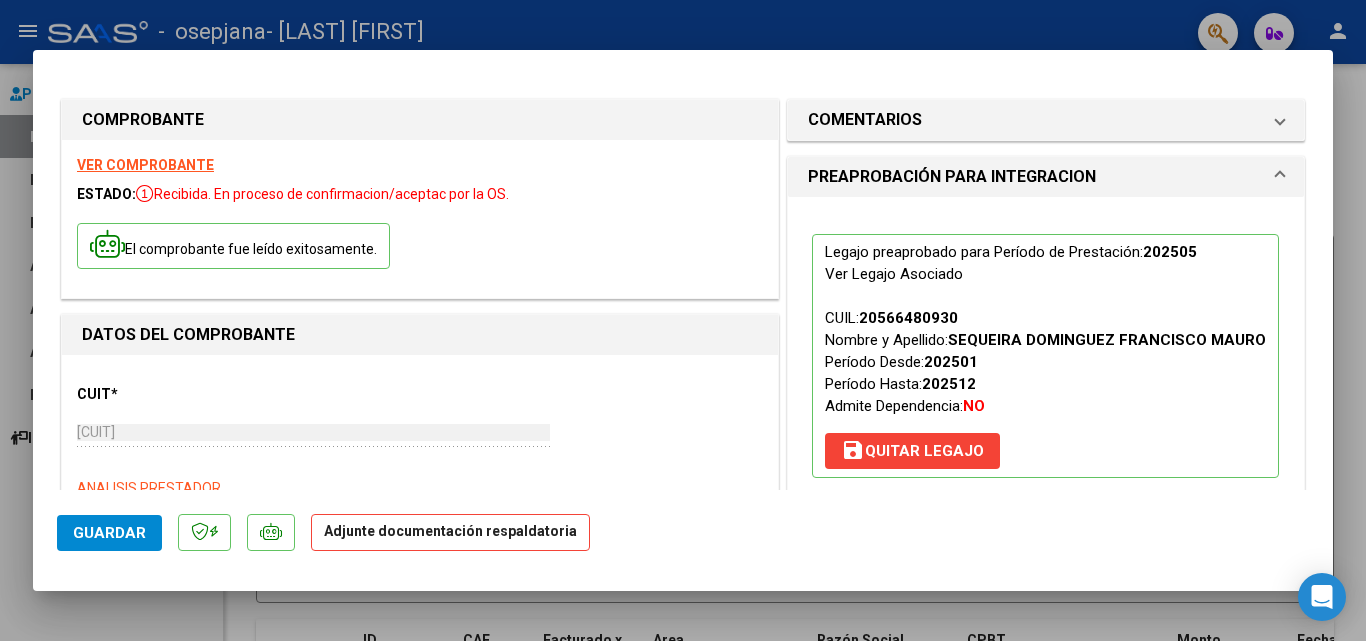 click on "PREAPROBACIÓN PARA INTEGRACION" at bounding box center [952, 177] 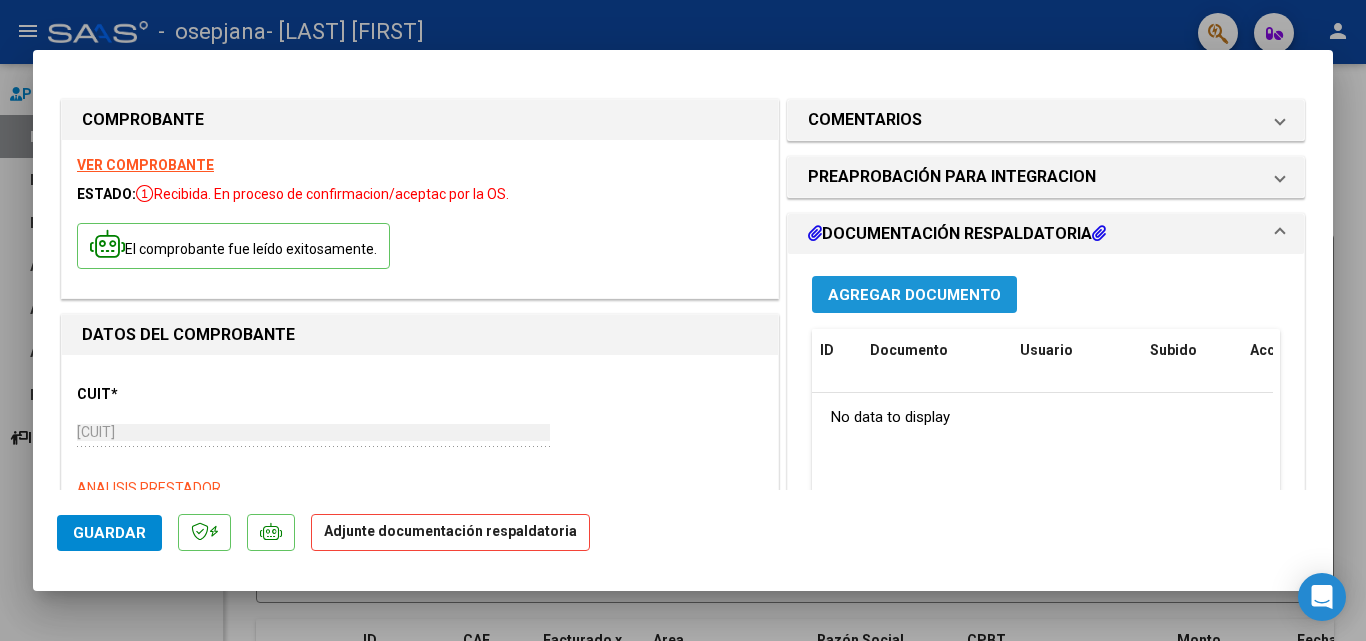 click on "Agregar Documento" at bounding box center (914, 295) 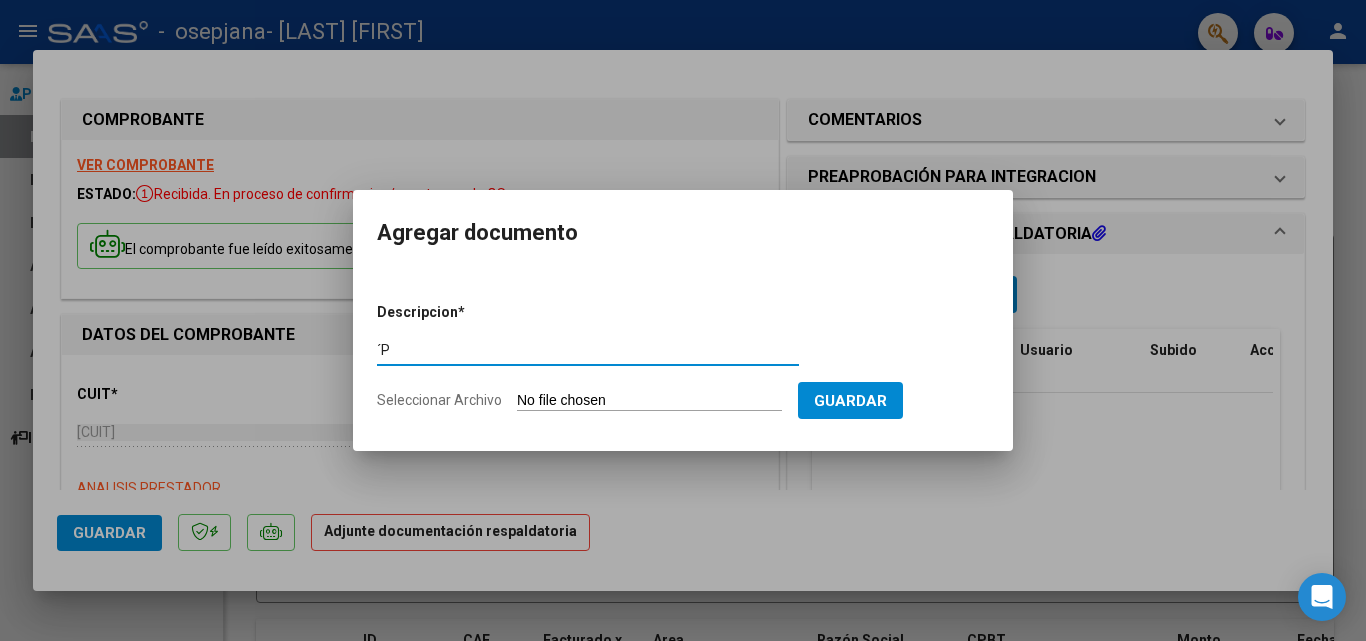 type on "´" 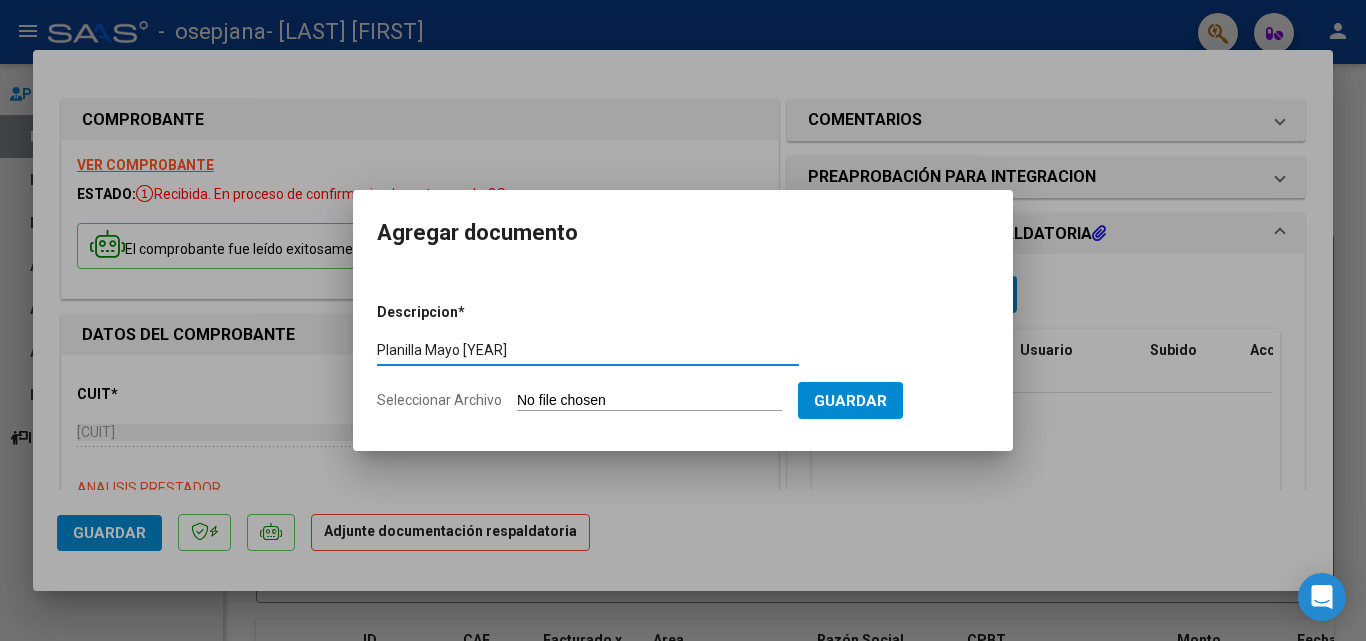 type on "Planilla Mayo [YEAR]" 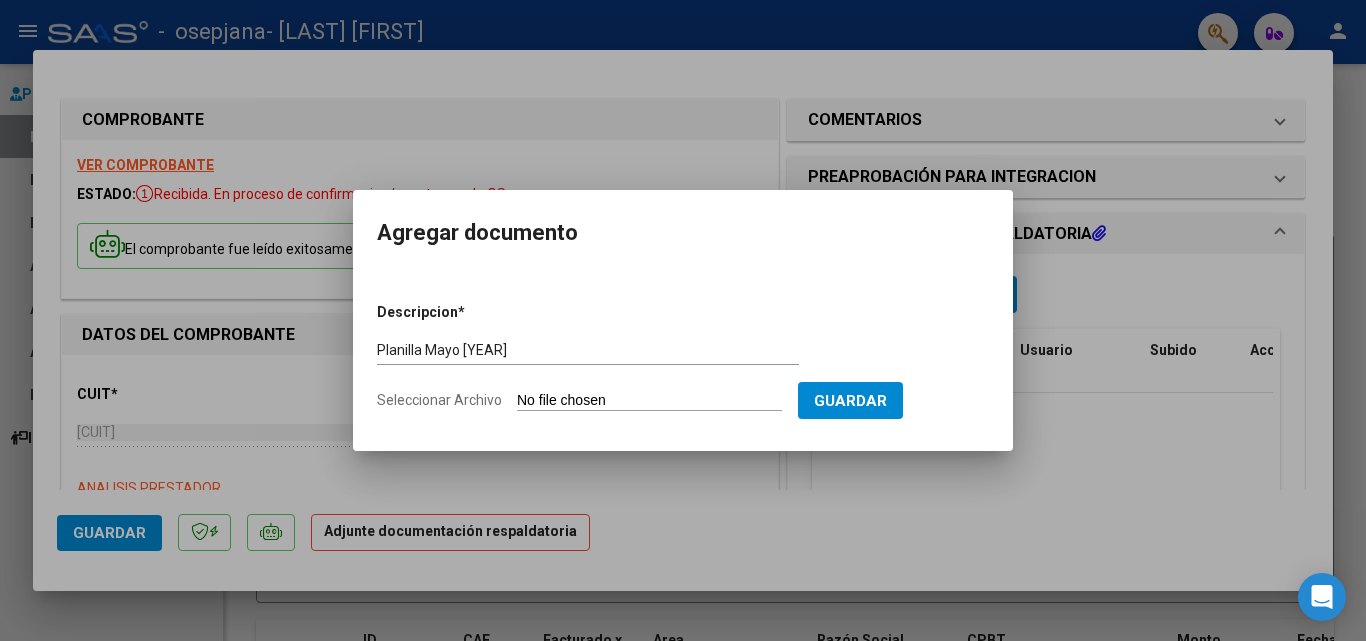 click on "Seleccionar Archivo" at bounding box center (649, 401) 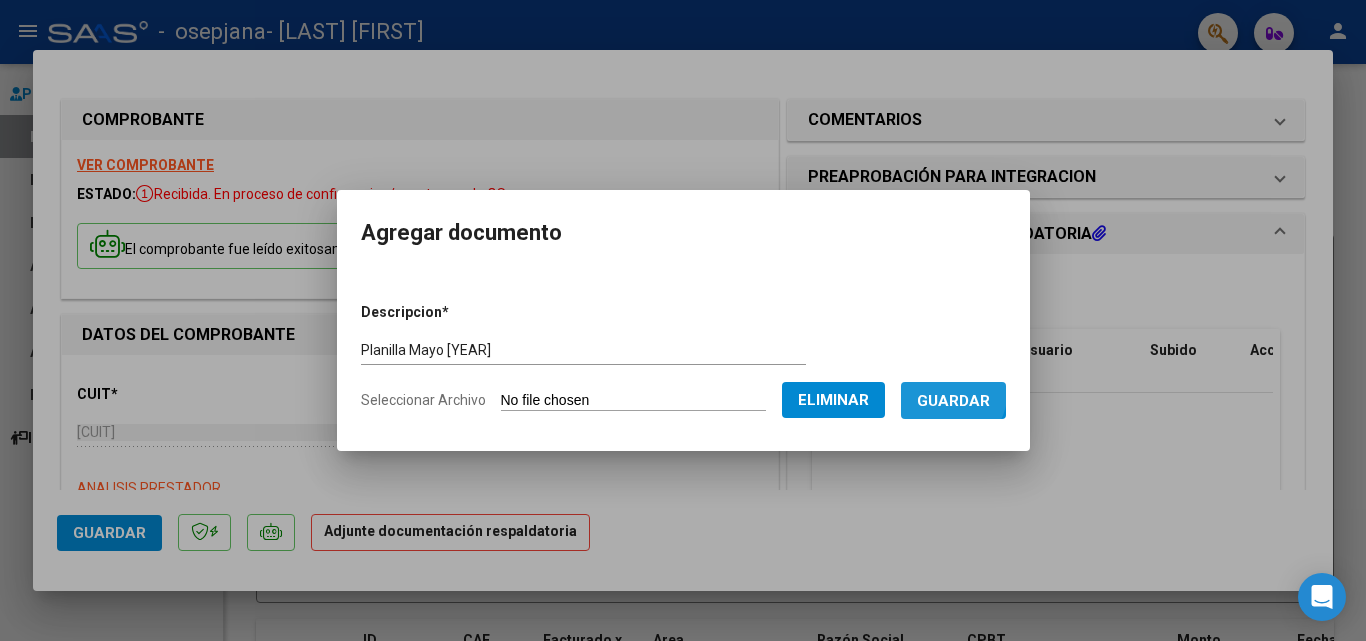 click on "Guardar" at bounding box center [953, 400] 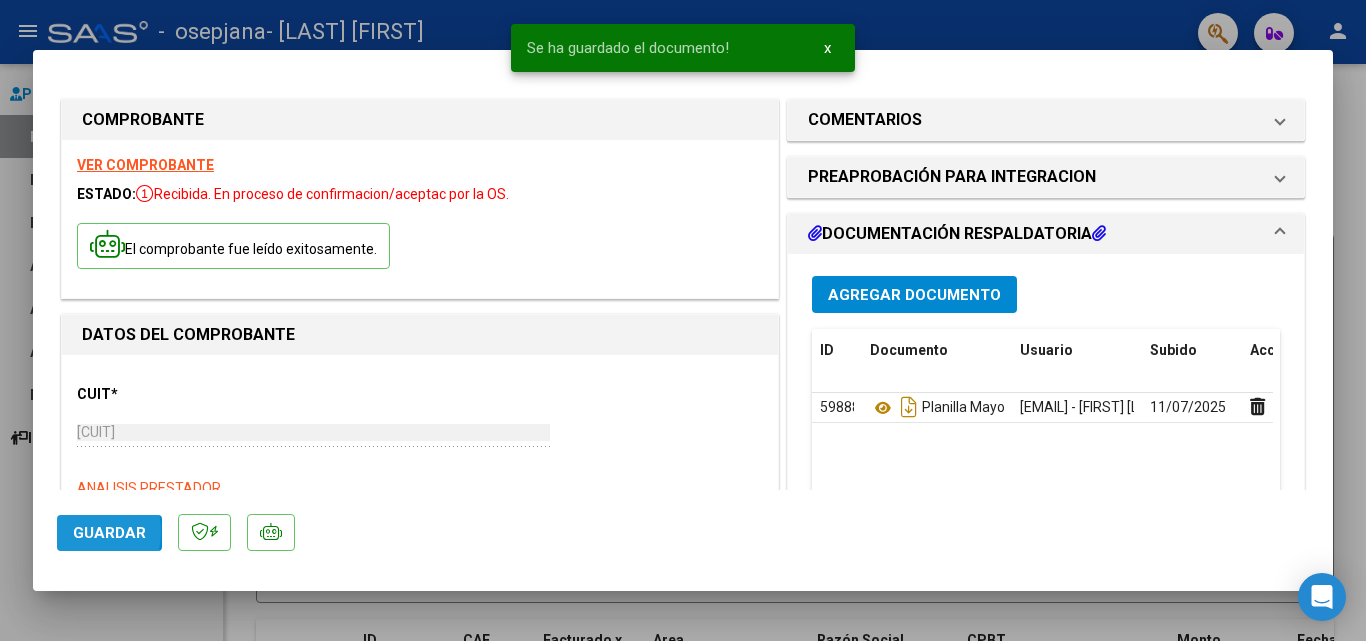 click on "Guardar" 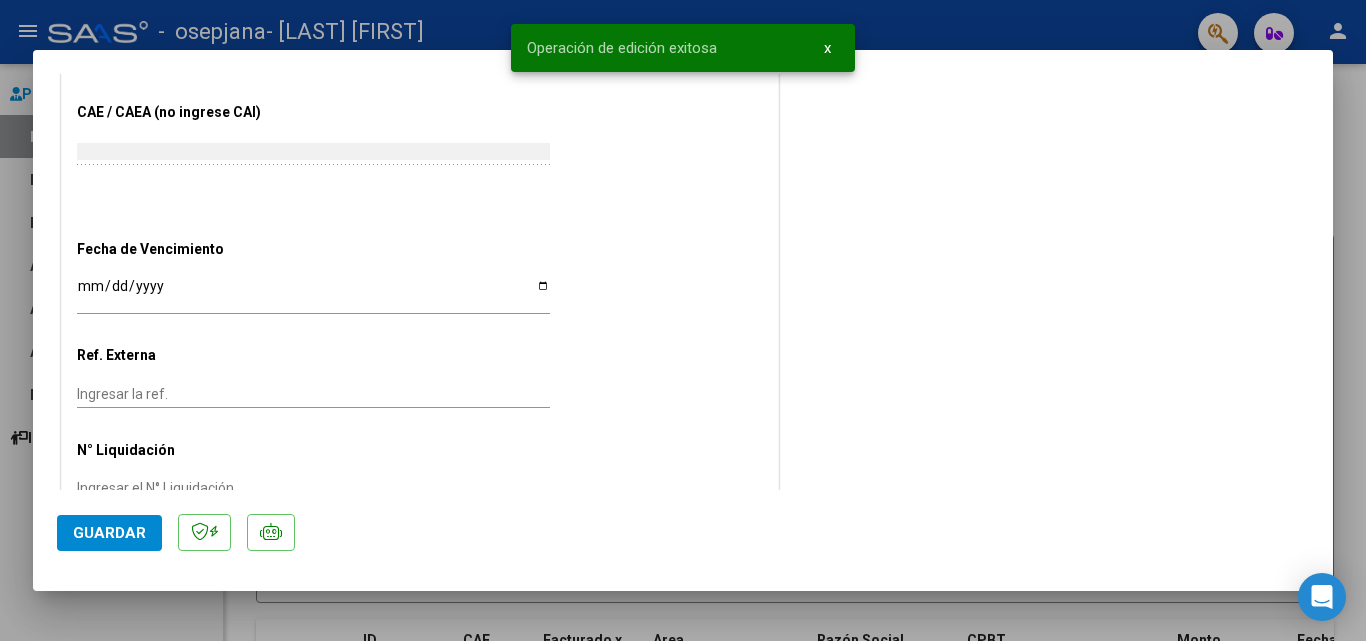 scroll, scrollTop: 1224, scrollLeft: 0, axis: vertical 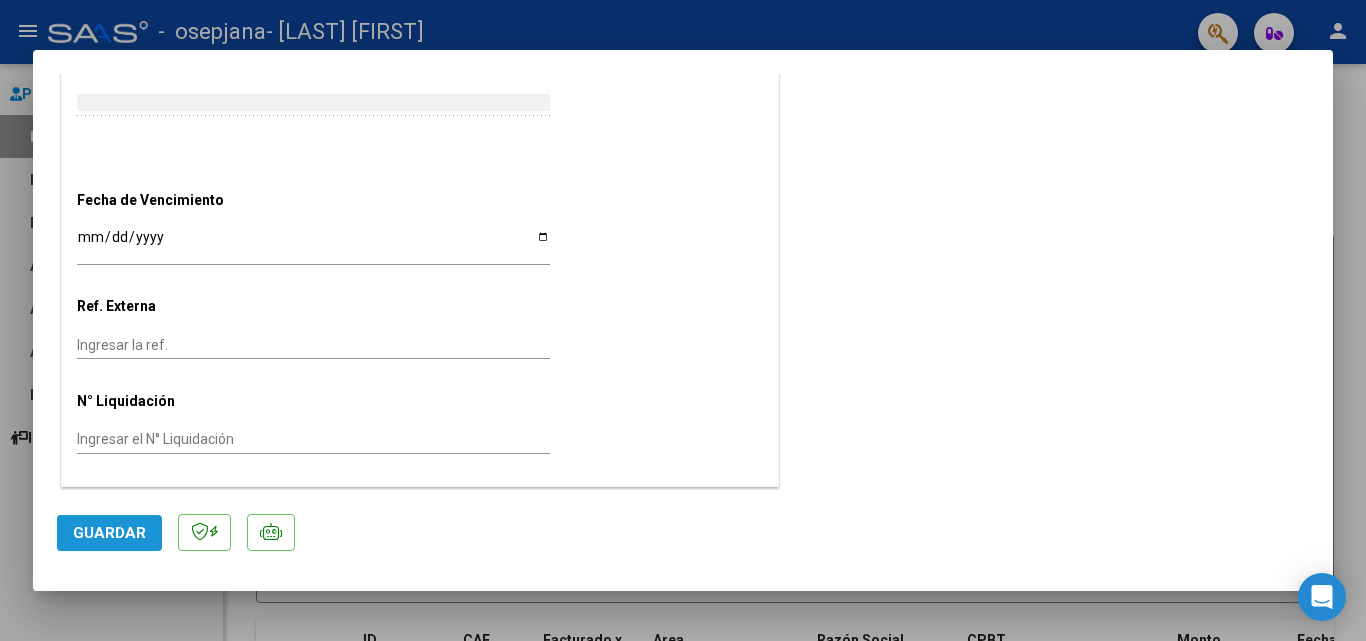 click on "Guardar" 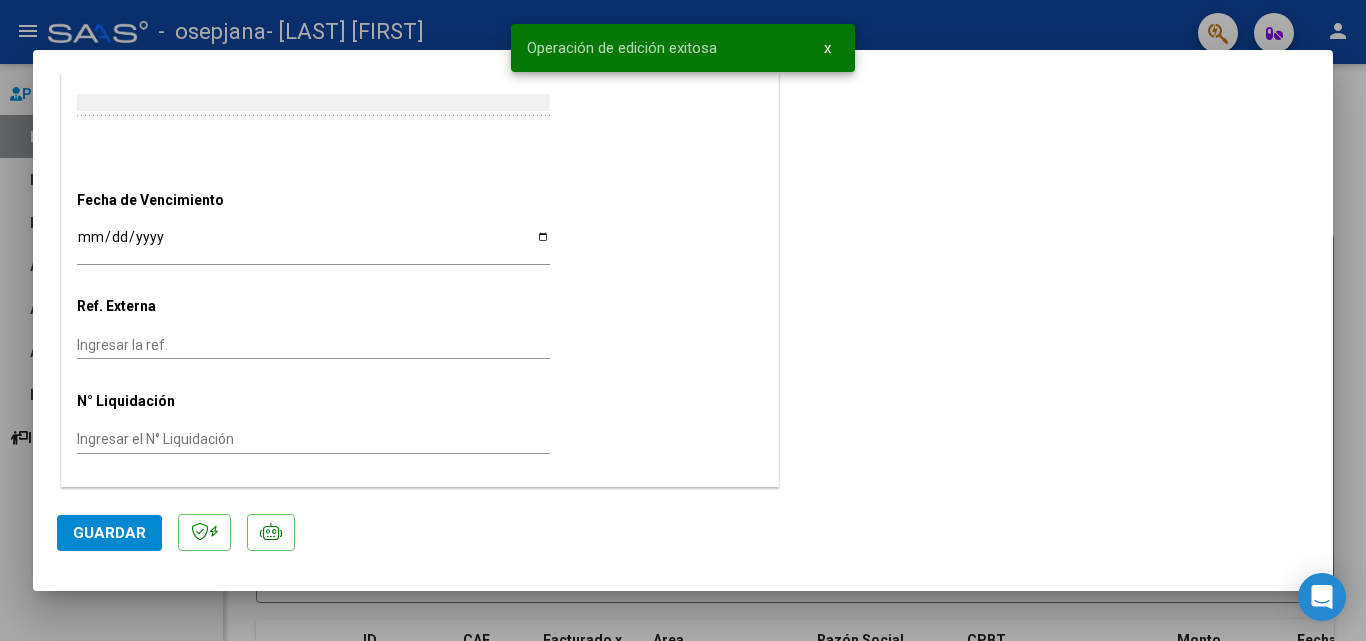 click at bounding box center (683, 320) 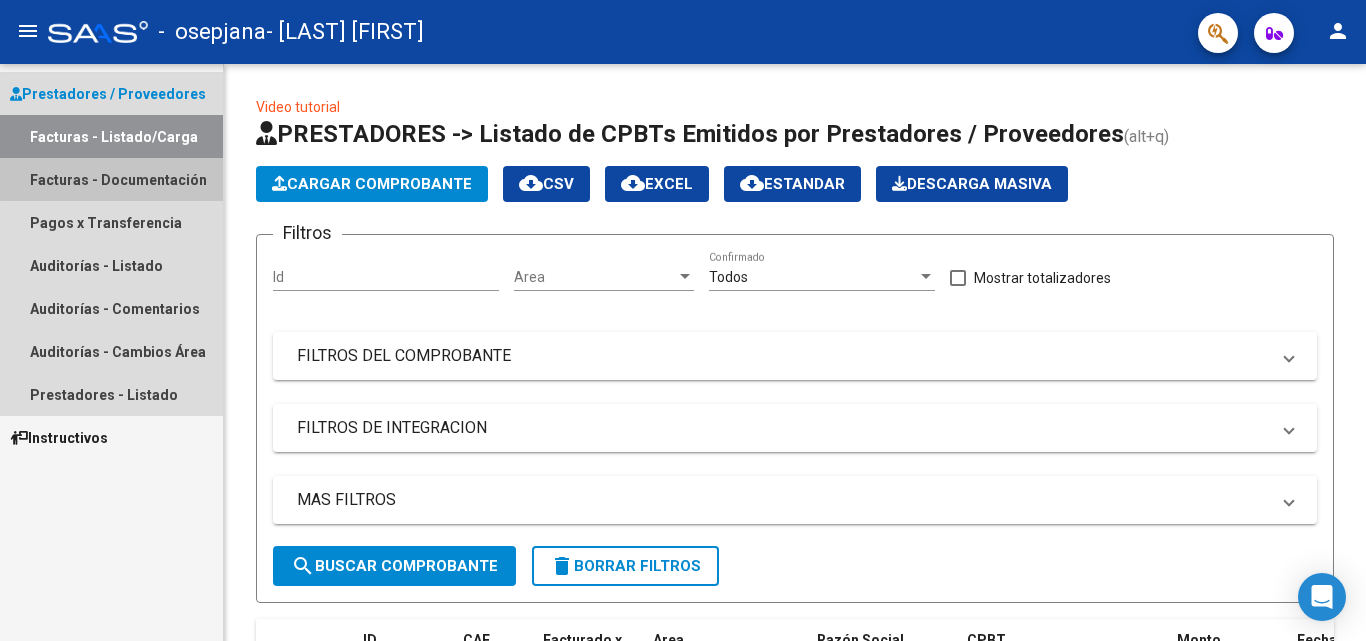click on "Facturas - Documentación" at bounding box center (111, 179) 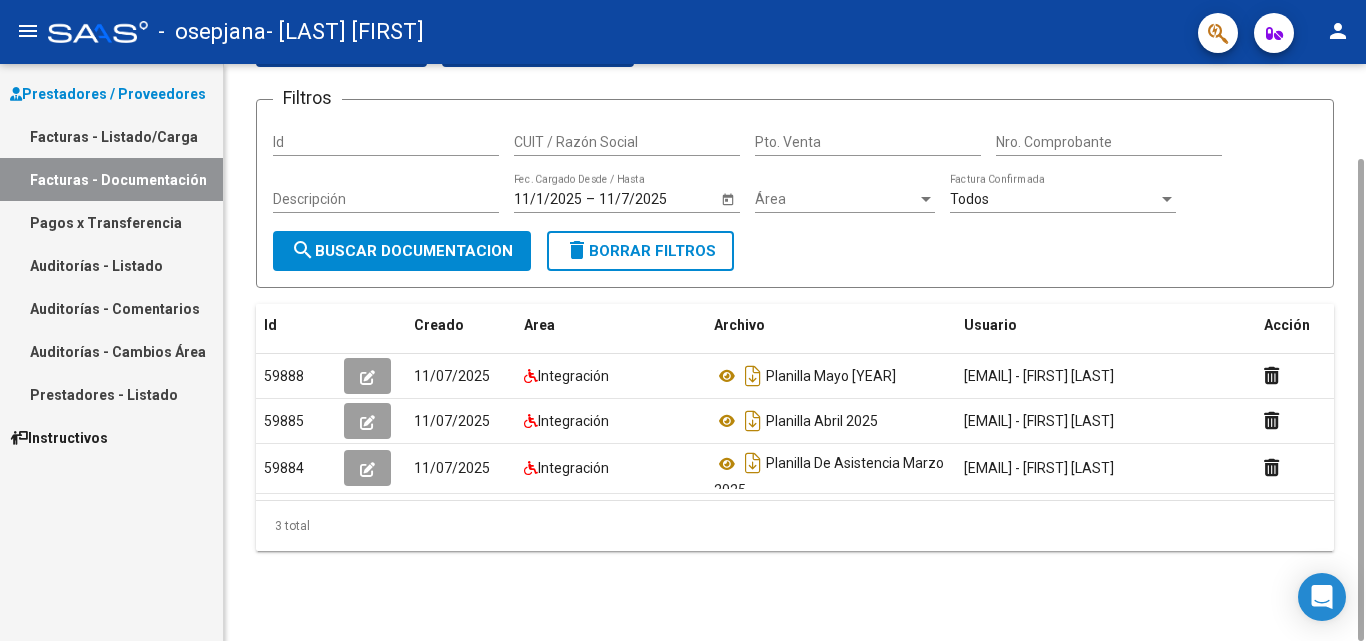 scroll, scrollTop: 0, scrollLeft: 0, axis: both 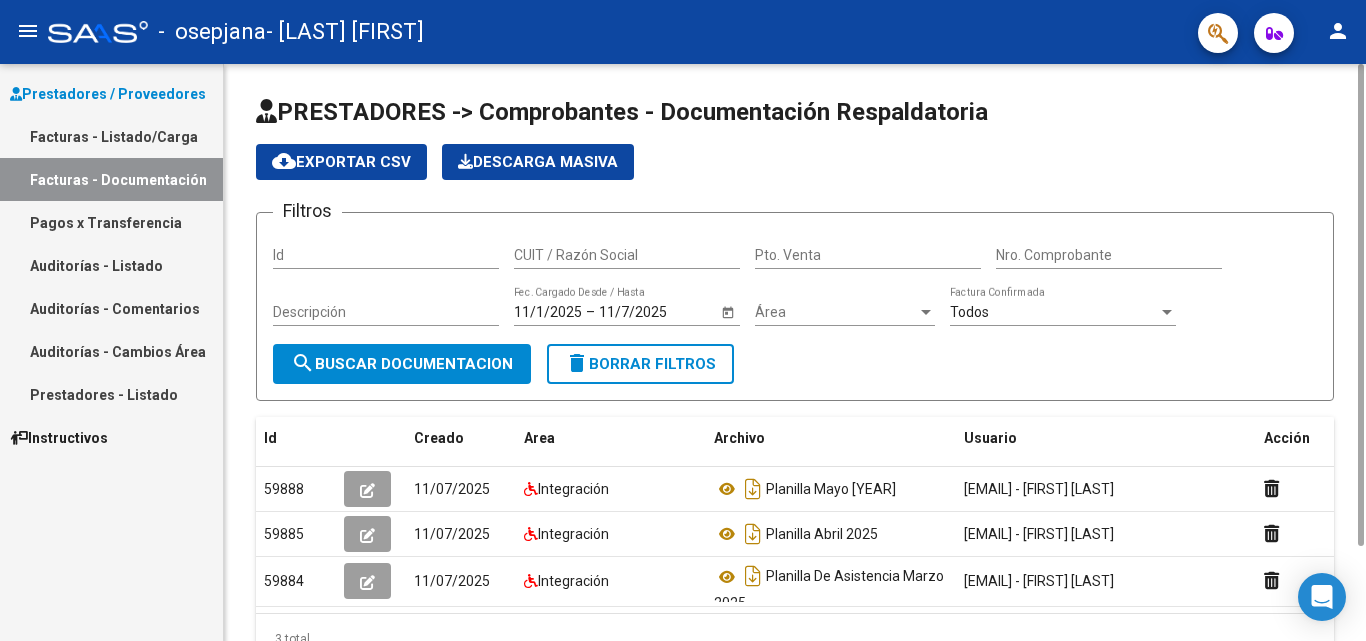 drag, startPoint x: 1357, startPoint y: 198, endPoint x: 1338, endPoint y: -66, distance: 264.68283 